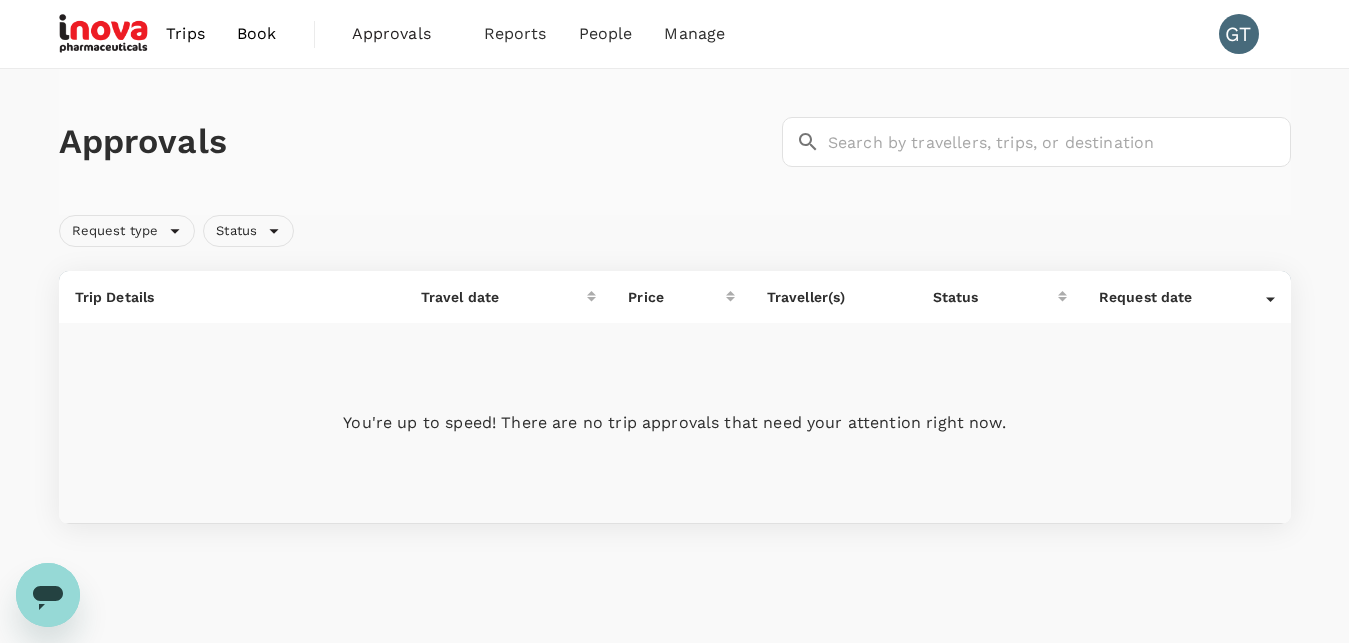 scroll, scrollTop: 0, scrollLeft: 0, axis: both 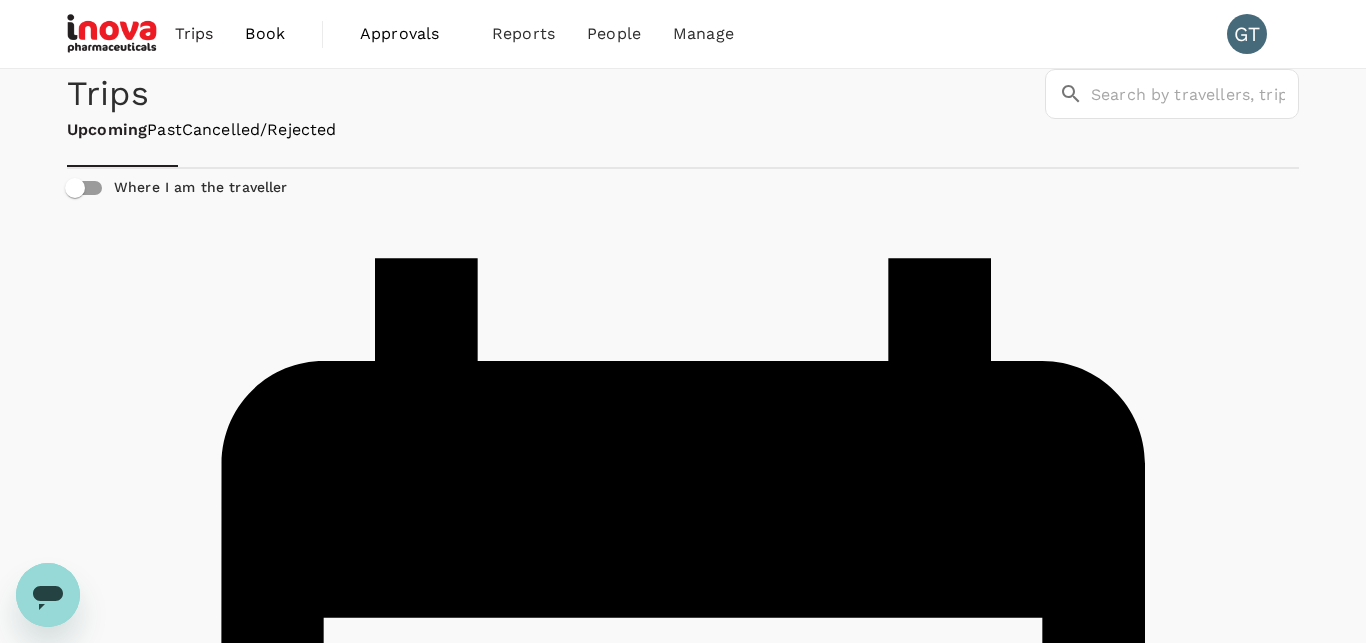 click on "Book" at bounding box center [265, 34] 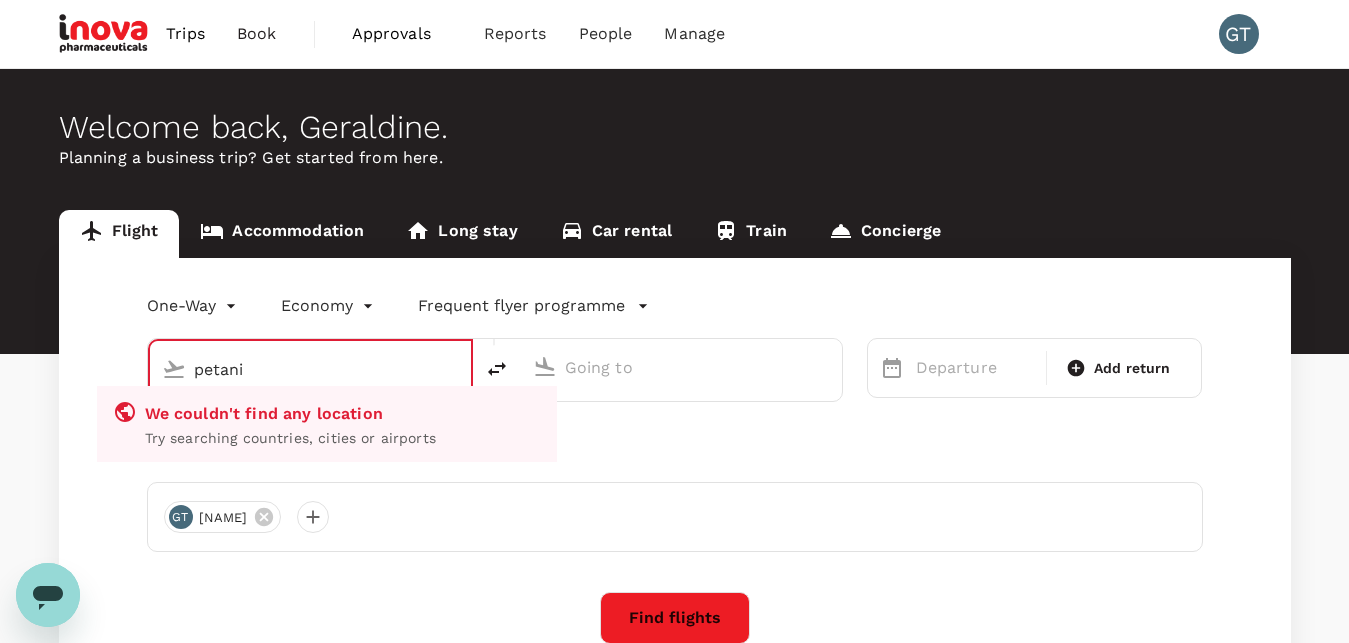type on "petani" 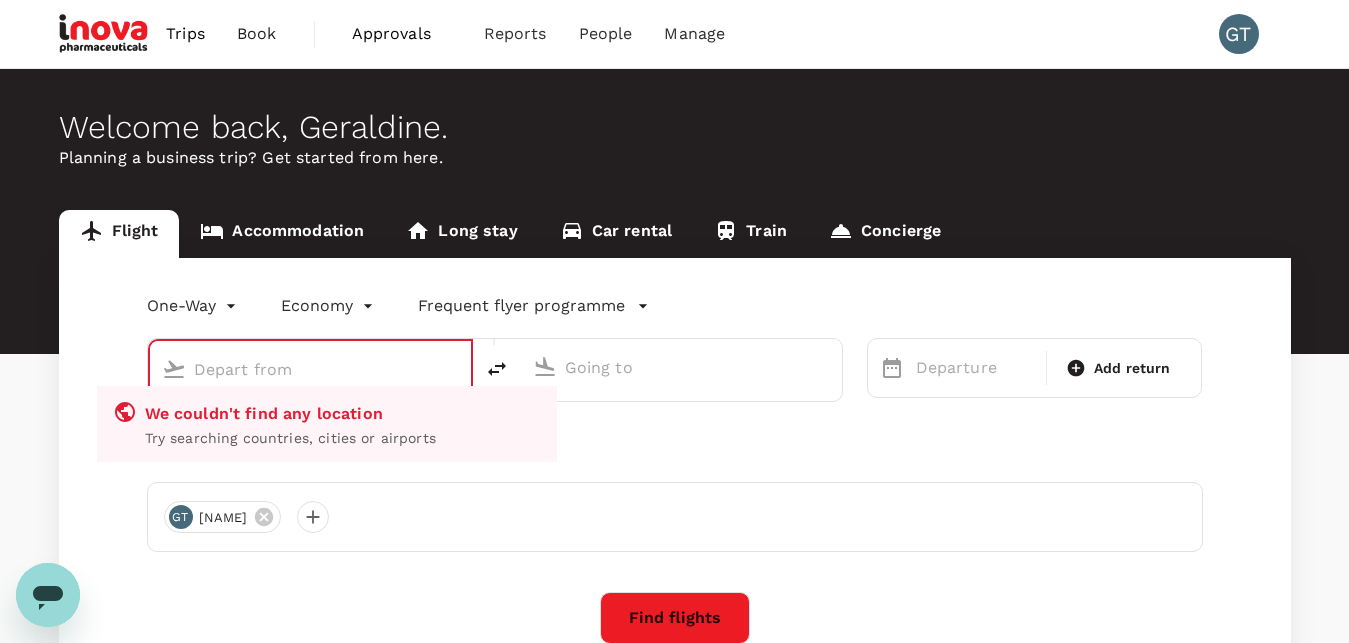 click on "Accommodation" at bounding box center (282, 234) 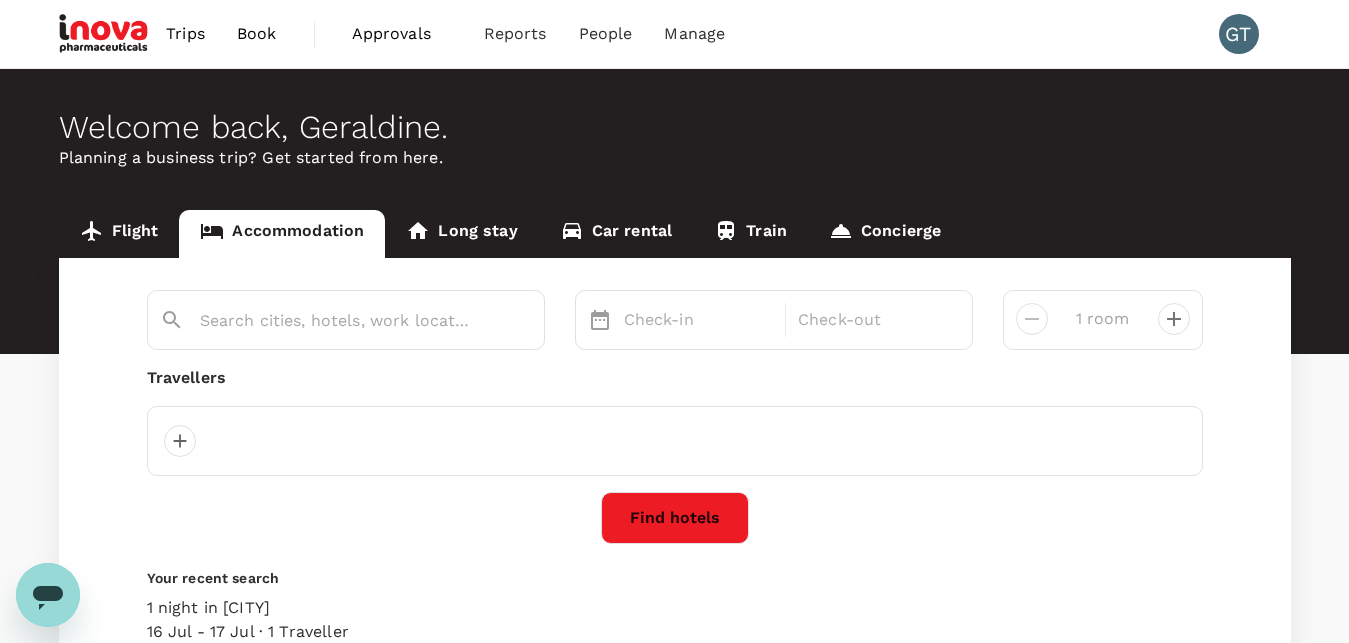 type on "[CITY]" 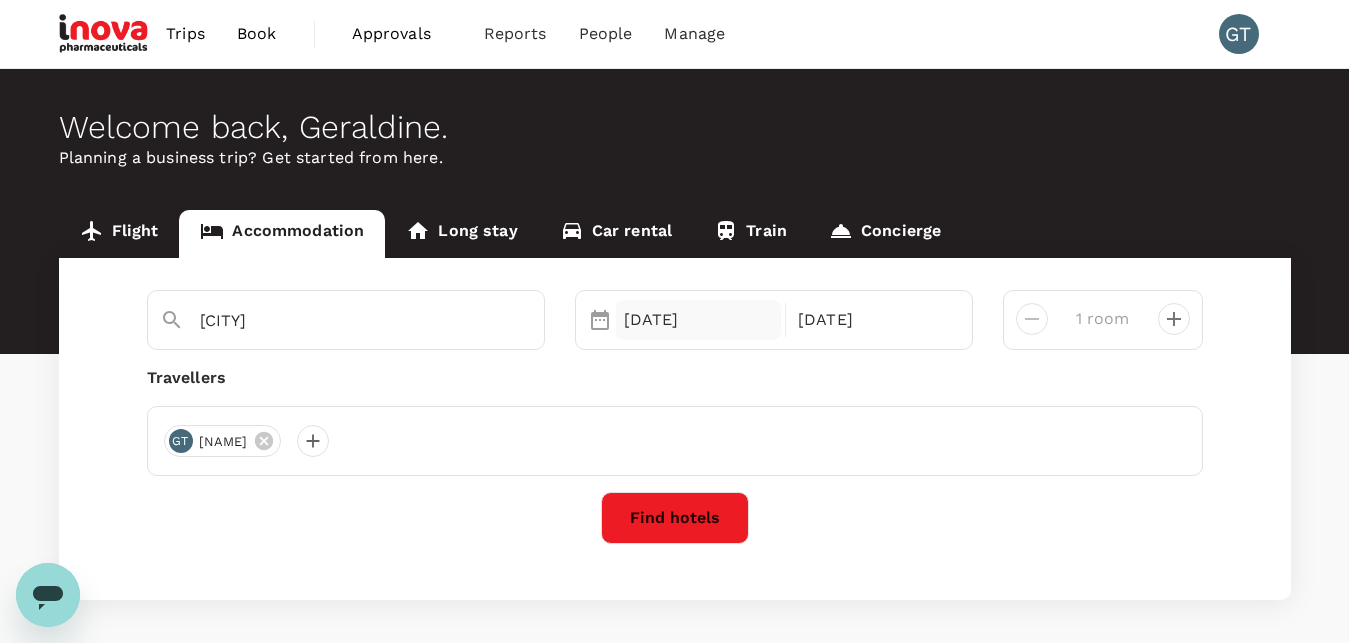 click on "[DATE]" at bounding box center (699, 320) 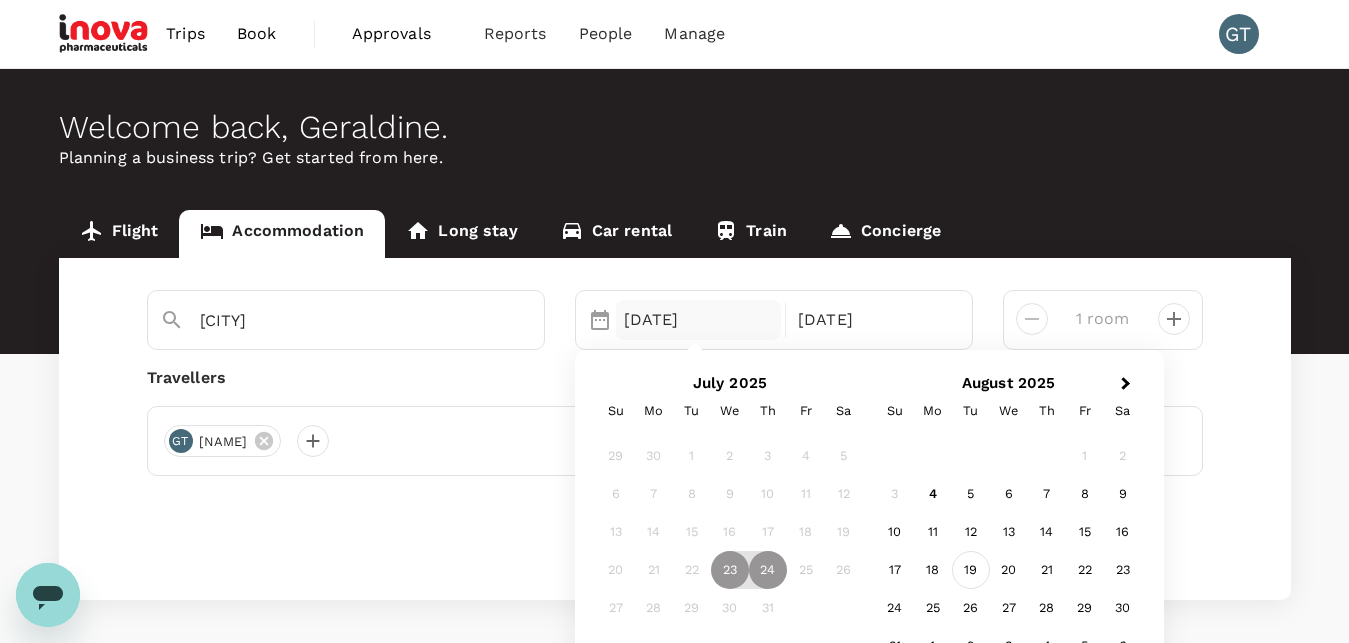 click on "19" at bounding box center [971, 570] 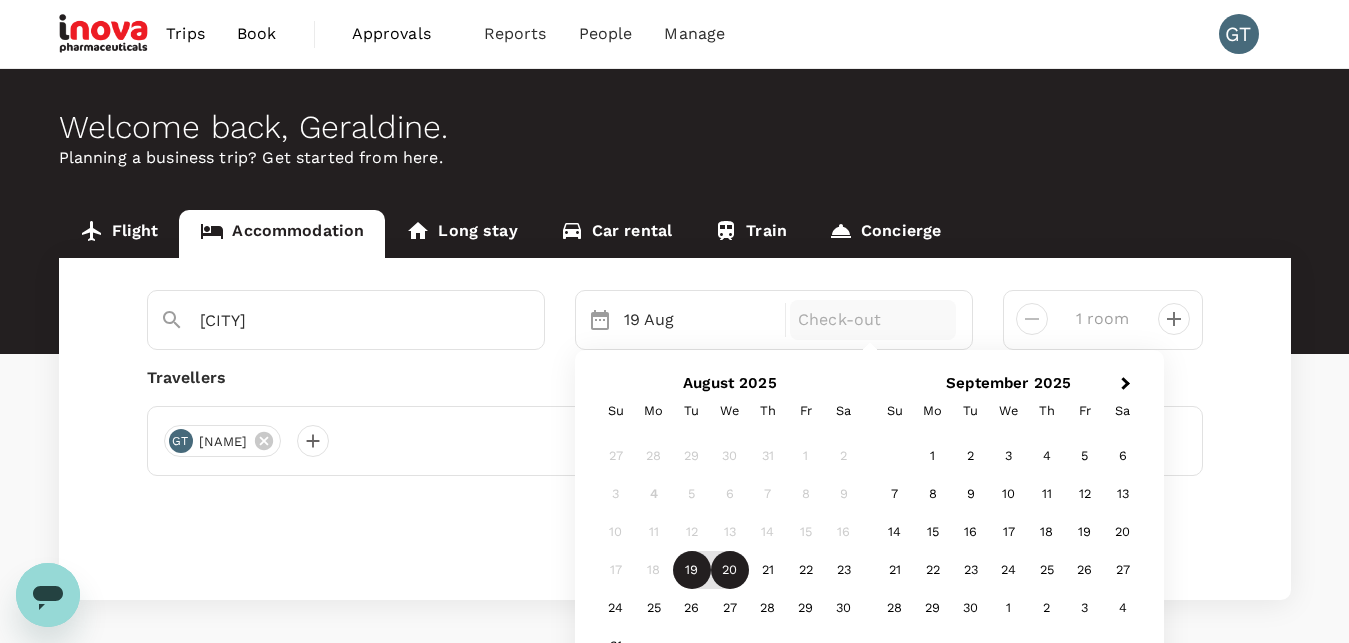 click on "20" at bounding box center (730, 570) 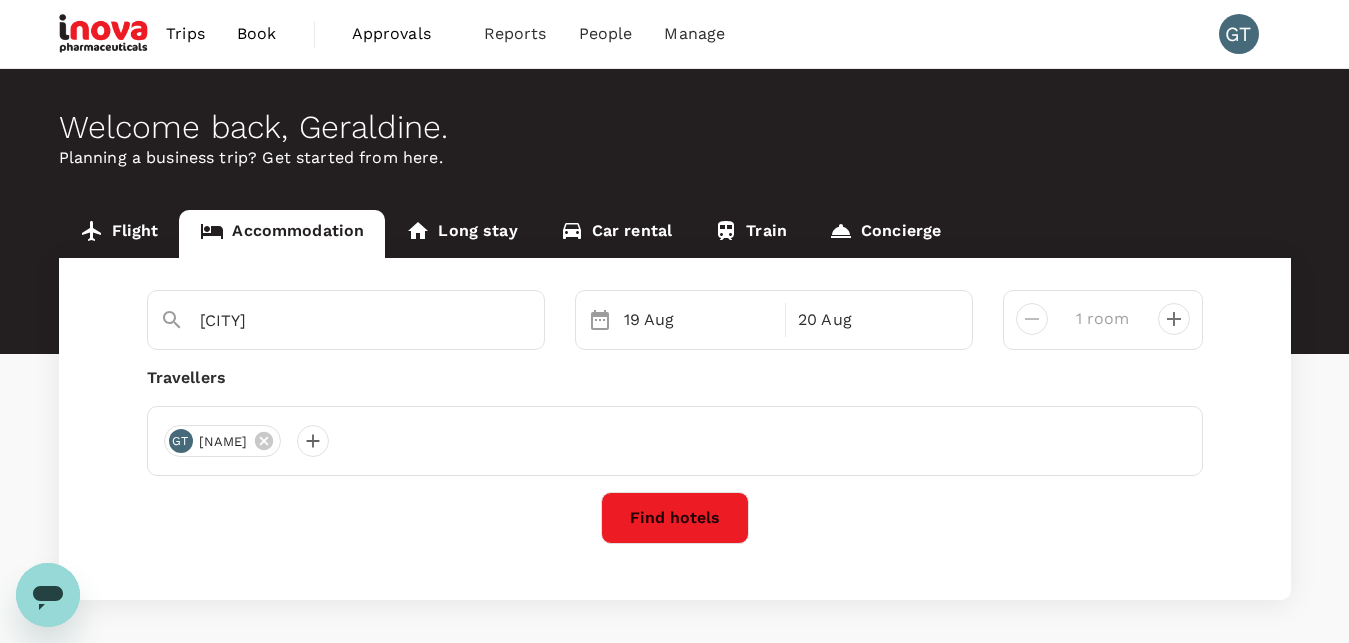 scroll, scrollTop: 82, scrollLeft: 0, axis: vertical 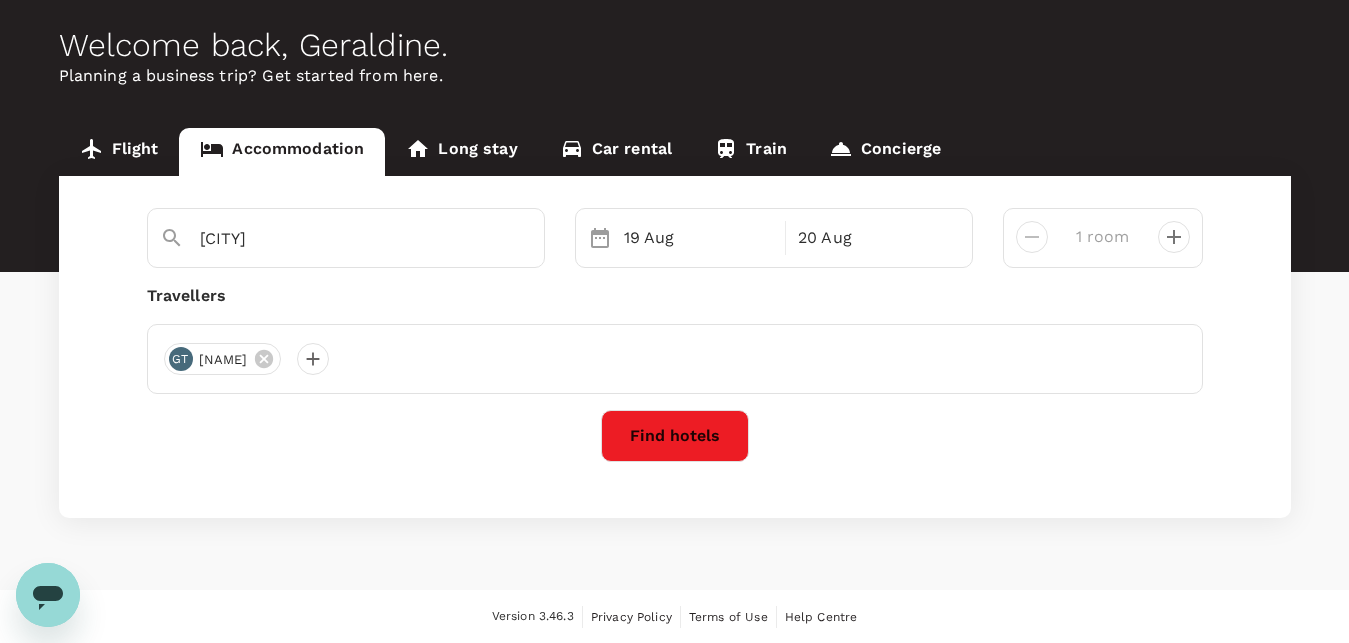 click on "Find hotels" at bounding box center (675, 436) 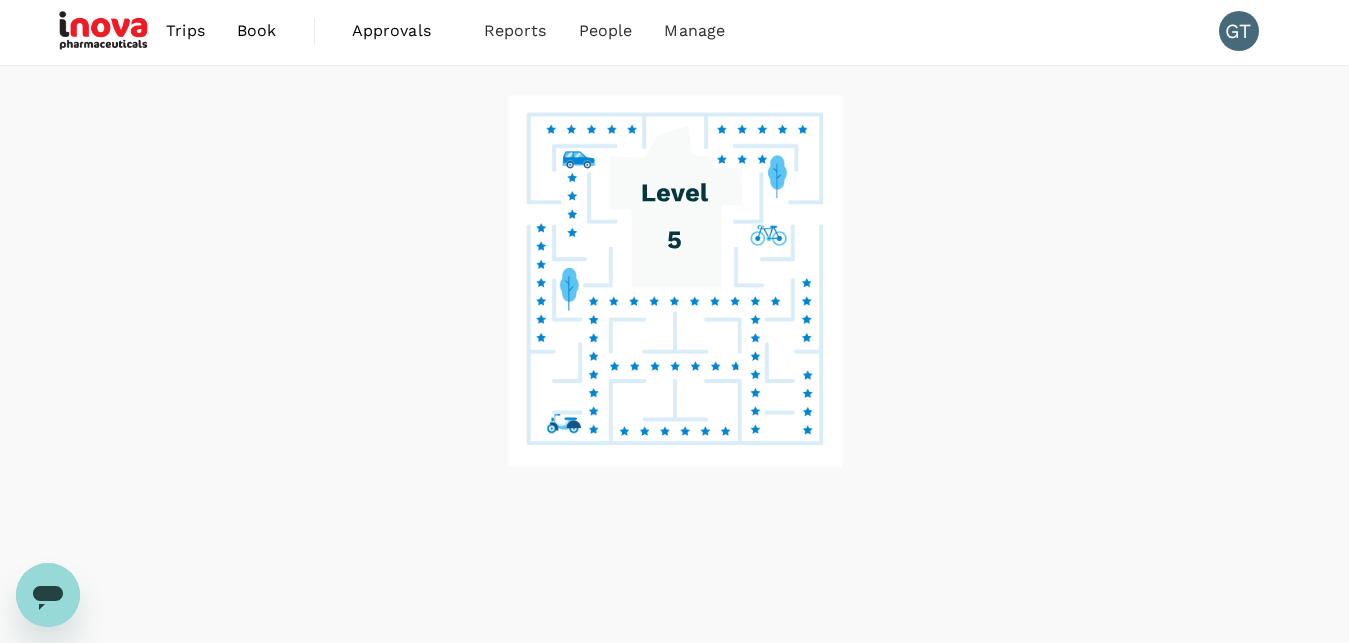 scroll, scrollTop: 0, scrollLeft: 0, axis: both 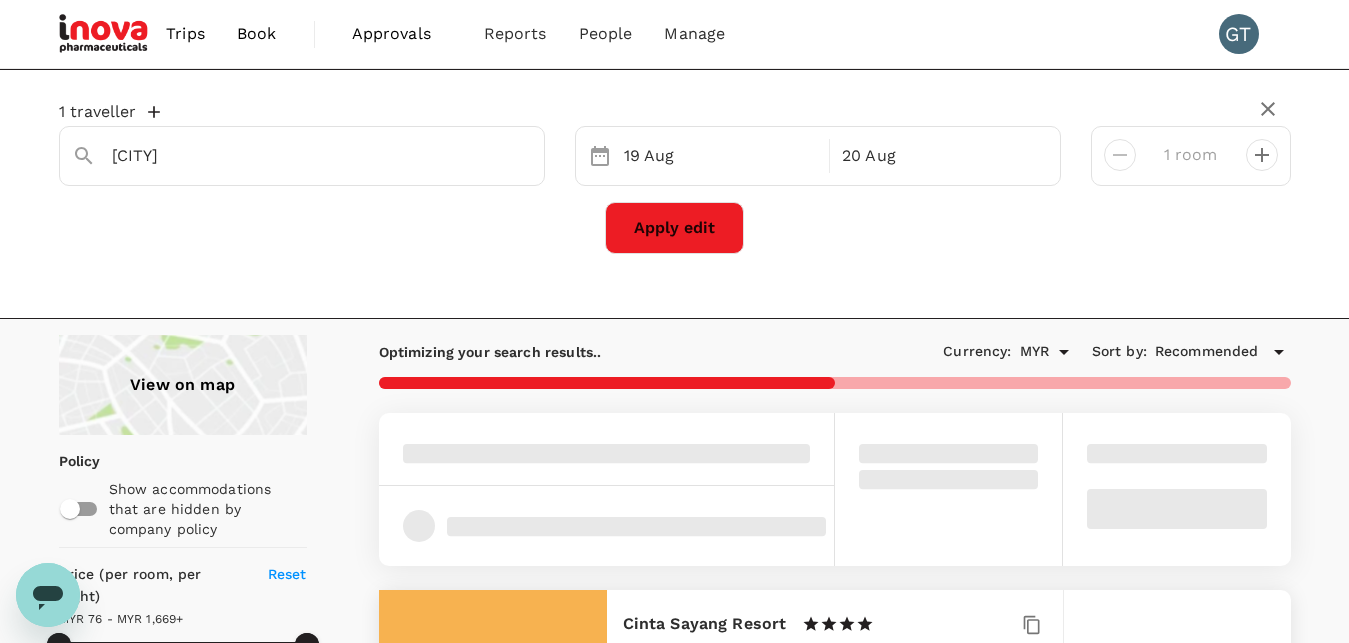 type on "[CITY]" 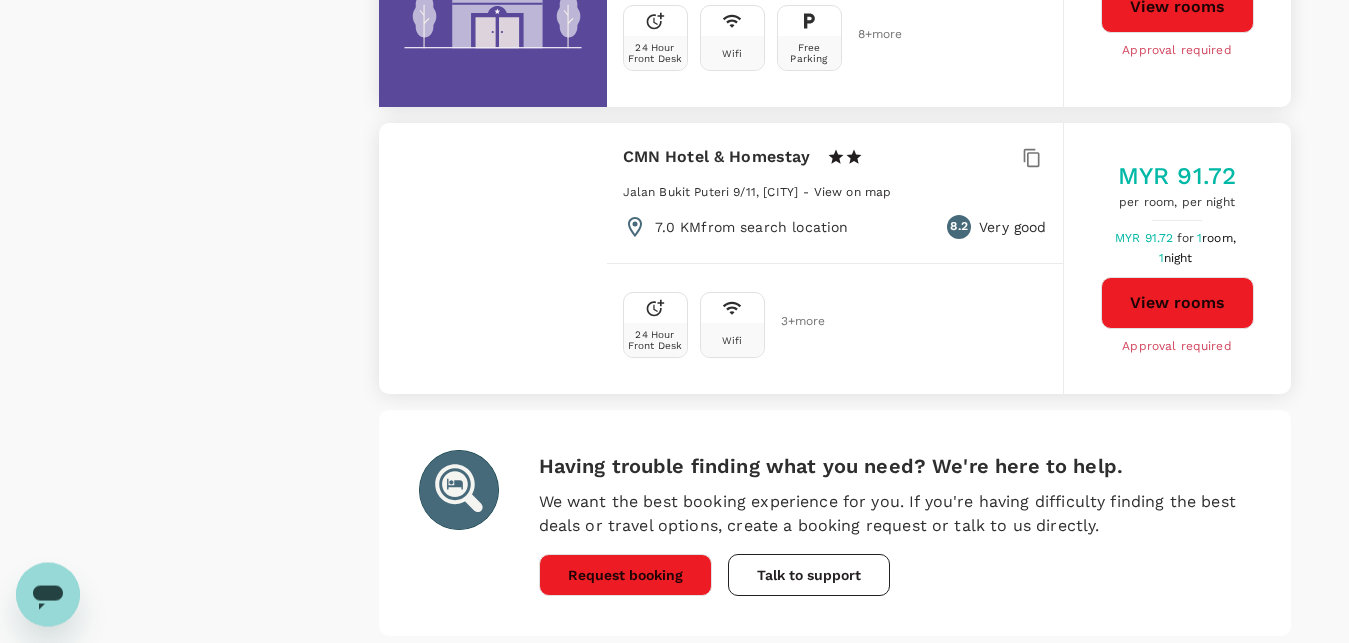scroll, scrollTop: 5966, scrollLeft: 0, axis: vertical 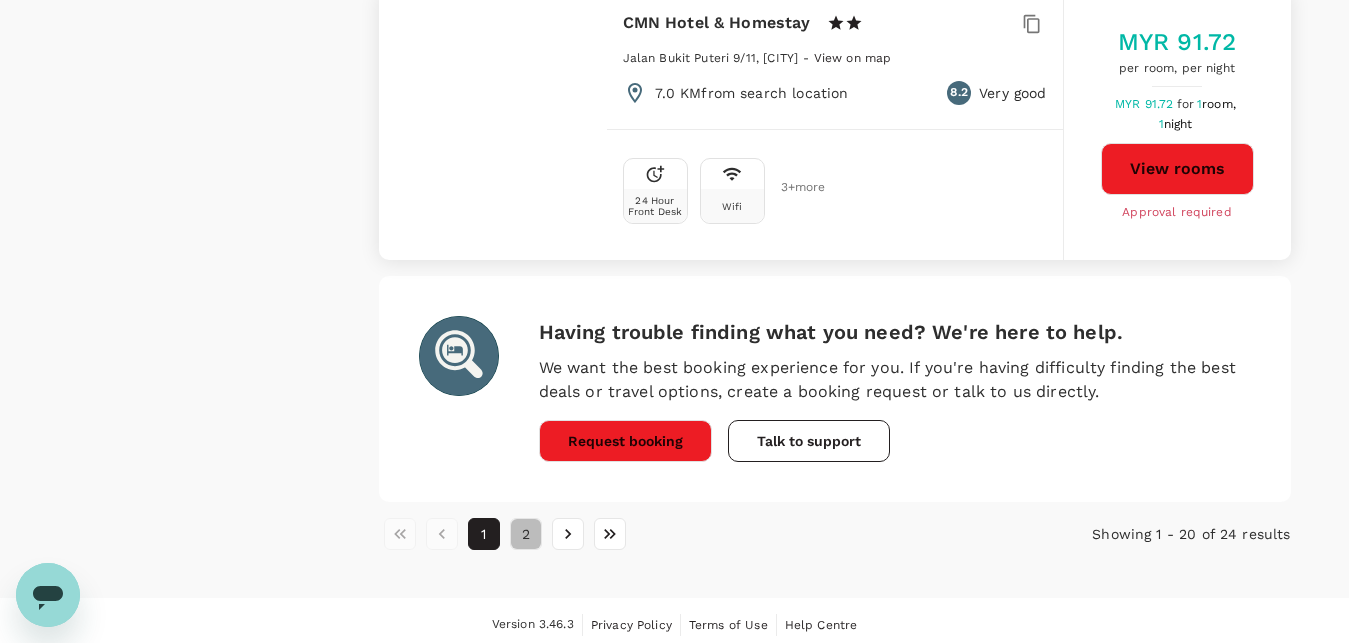 click on "2" at bounding box center [526, 534] 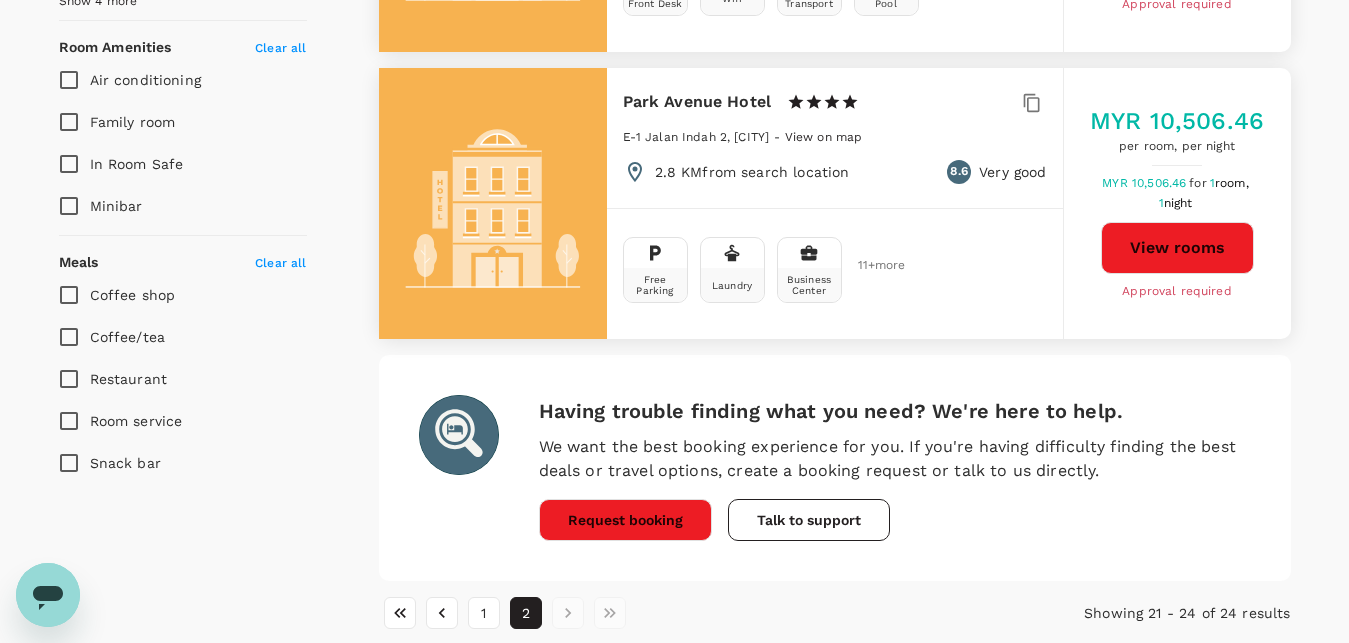 scroll, scrollTop: 1310, scrollLeft: 0, axis: vertical 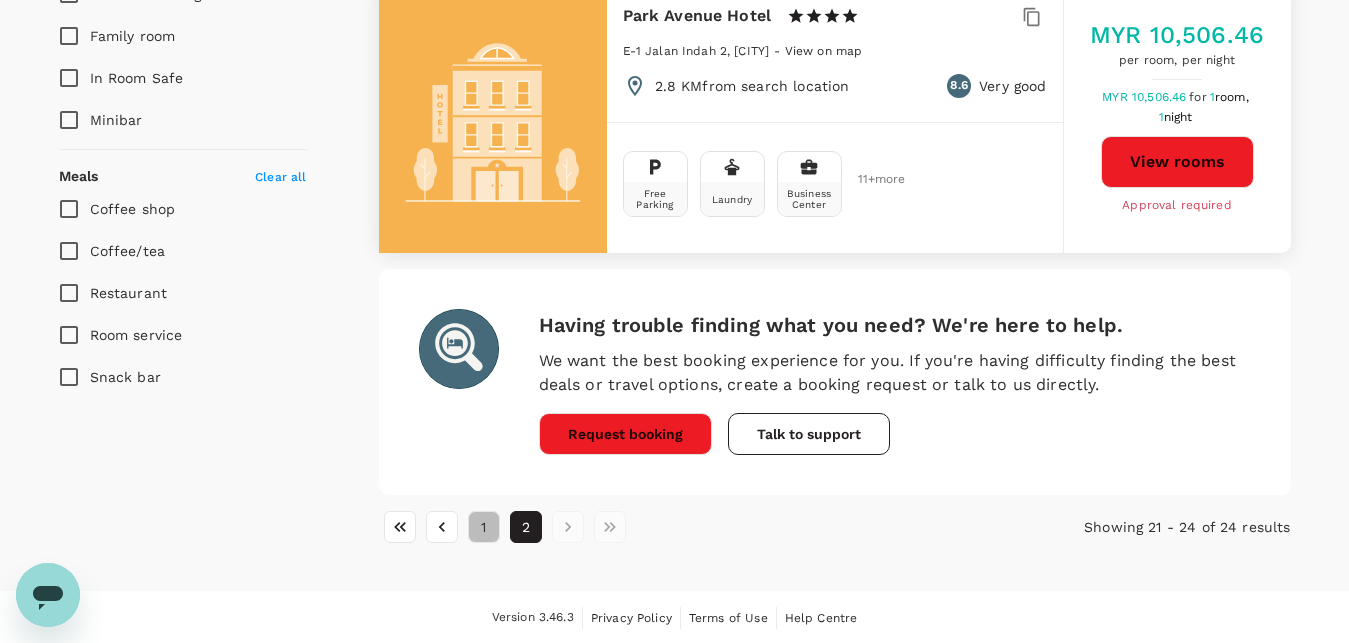 click on "1" at bounding box center [484, 527] 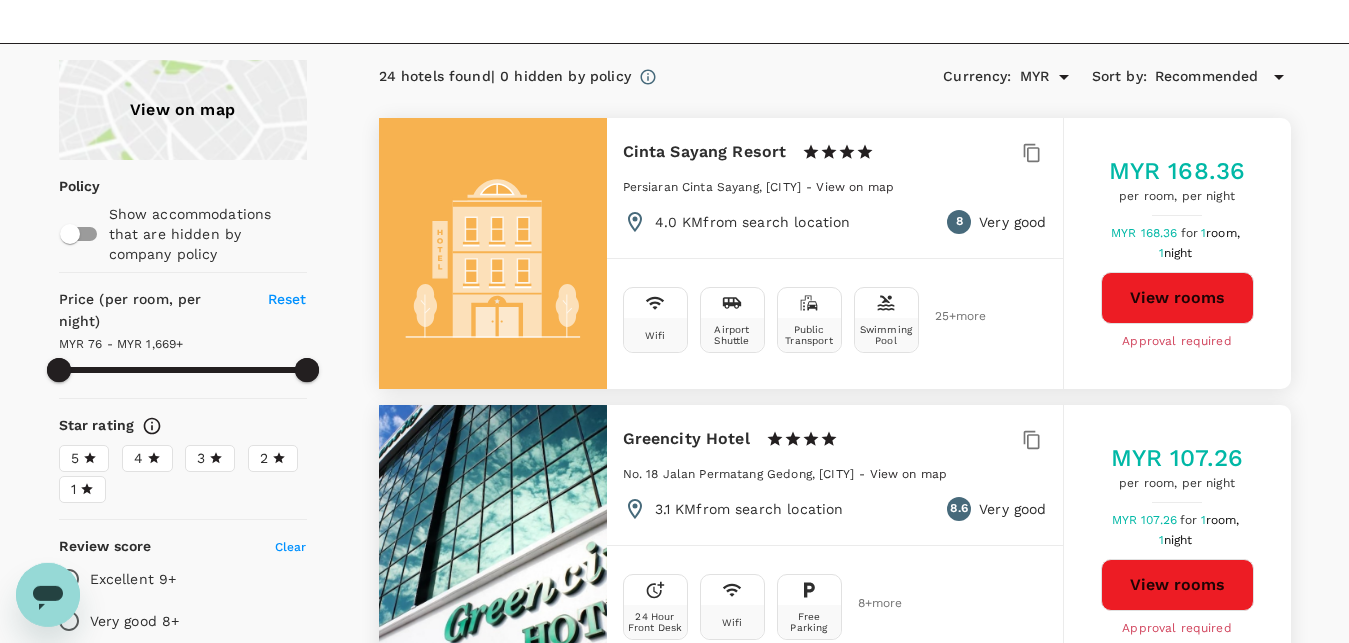 scroll, scrollTop: 306, scrollLeft: 0, axis: vertical 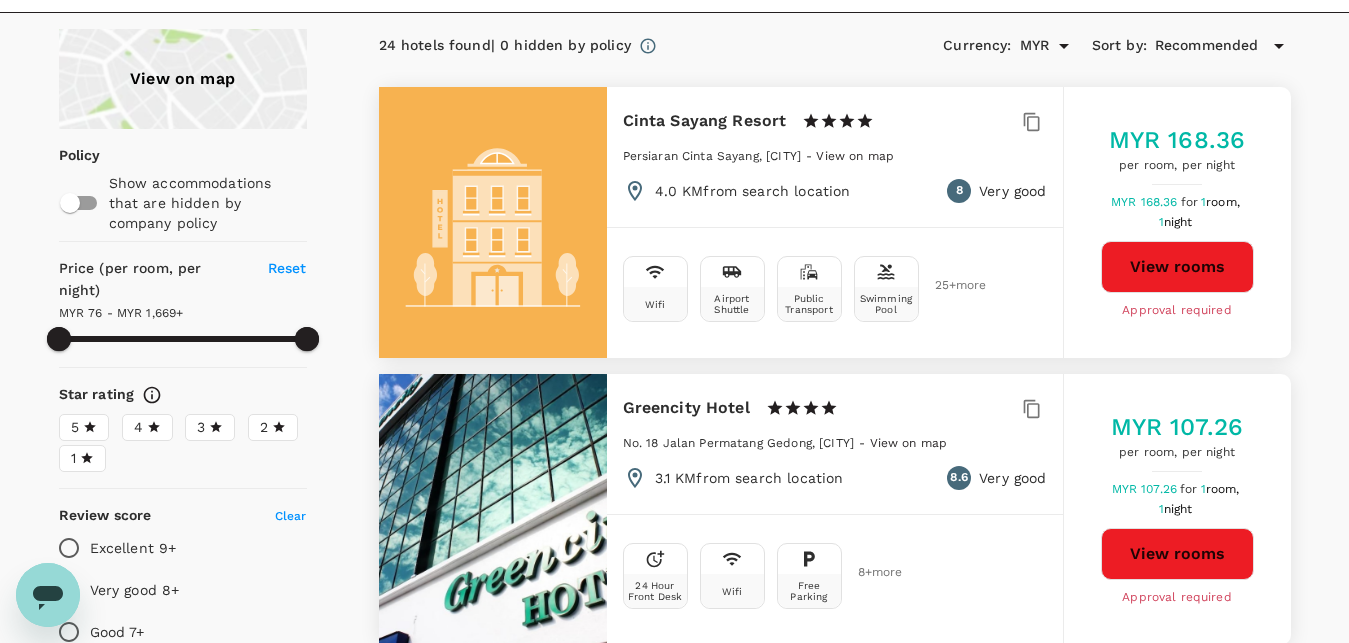 click at bounding box center (493, 222) 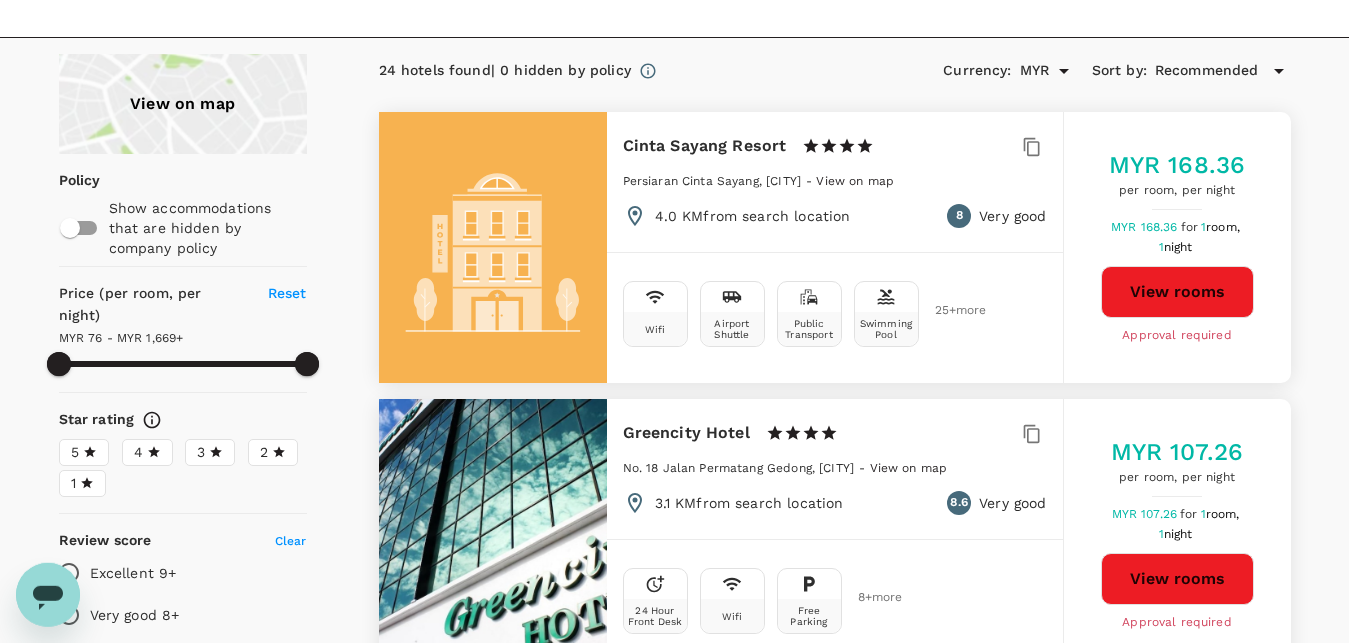scroll, scrollTop: 102, scrollLeft: 0, axis: vertical 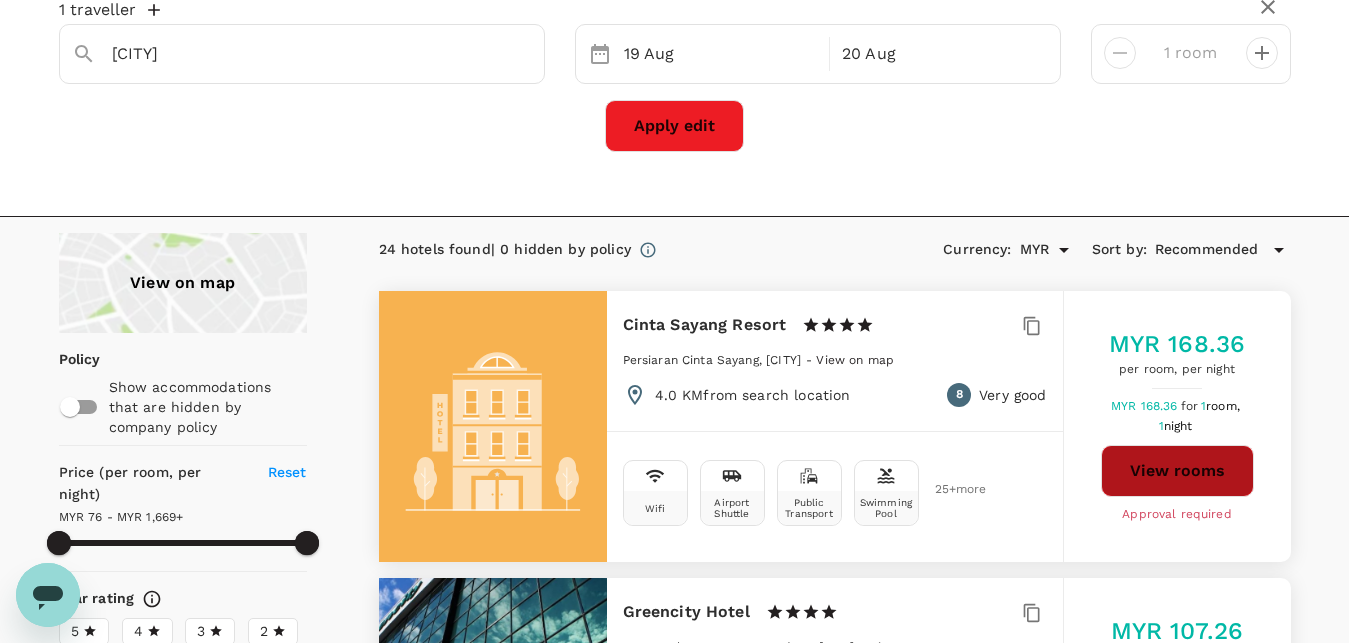 click on "View rooms" at bounding box center (1177, 471) 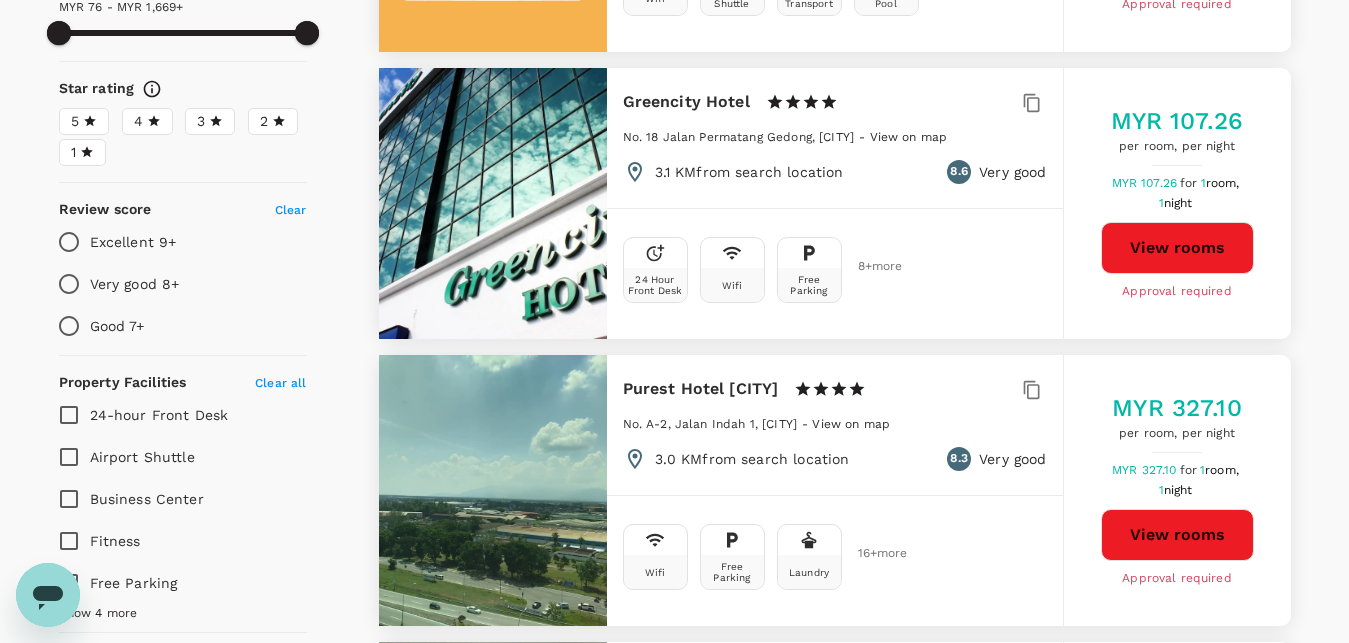 scroll, scrollTop: 0, scrollLeft: 0, axis: both 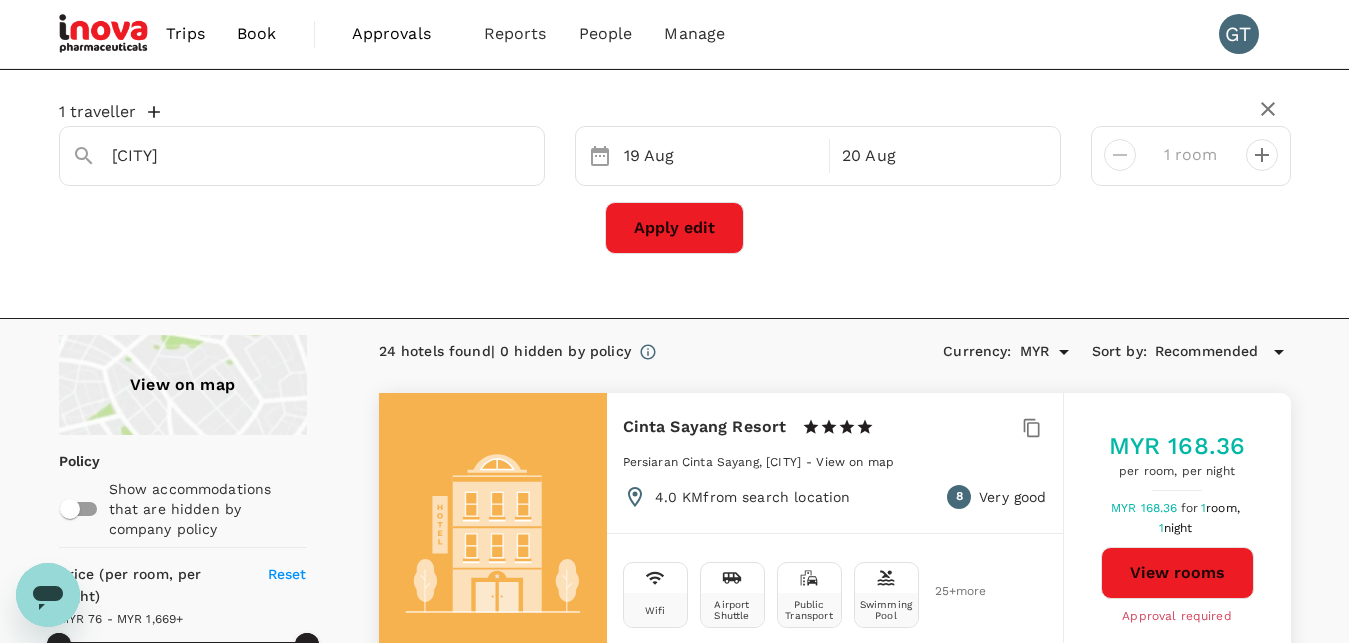type on "1668.62" 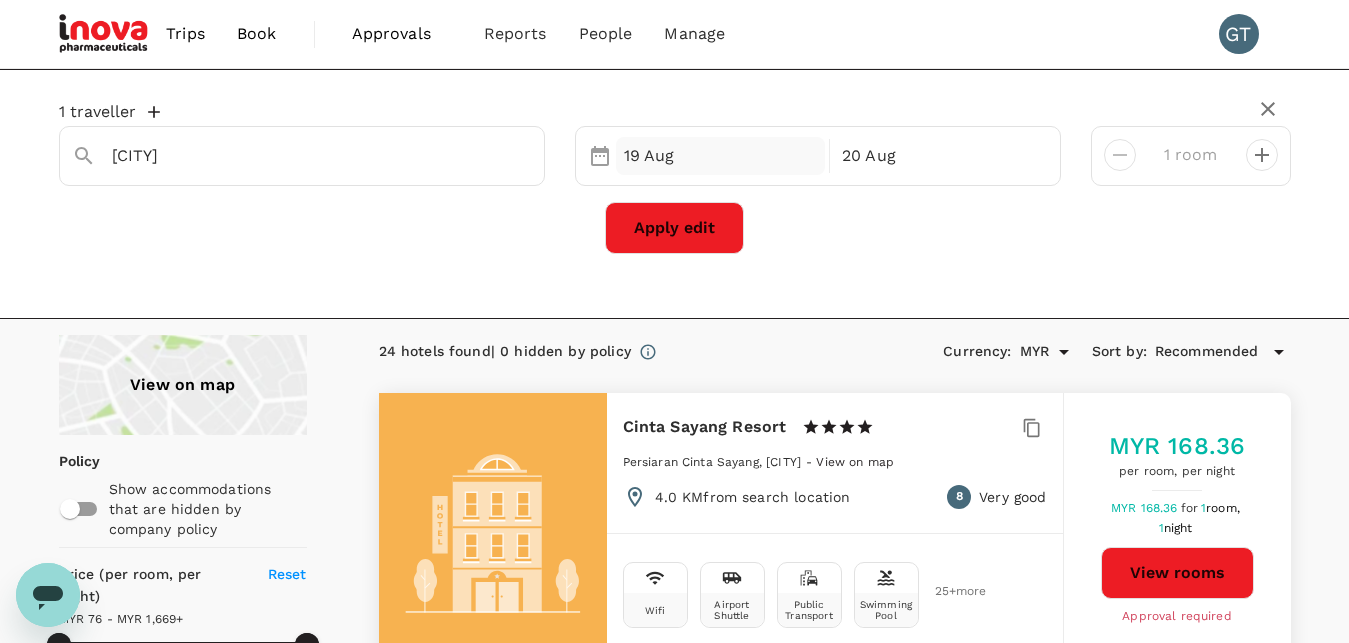 click on "19 Aug" at bounding box center (721, 156) 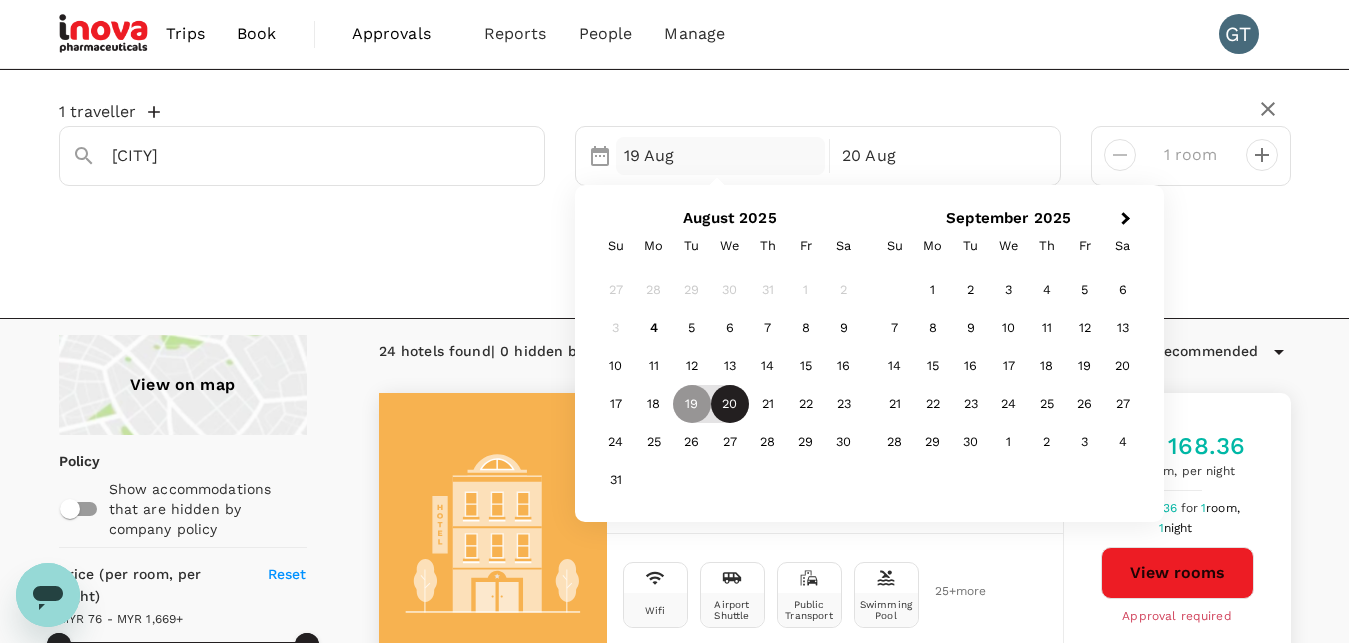 click on "20" at bounding box center [730, 404] 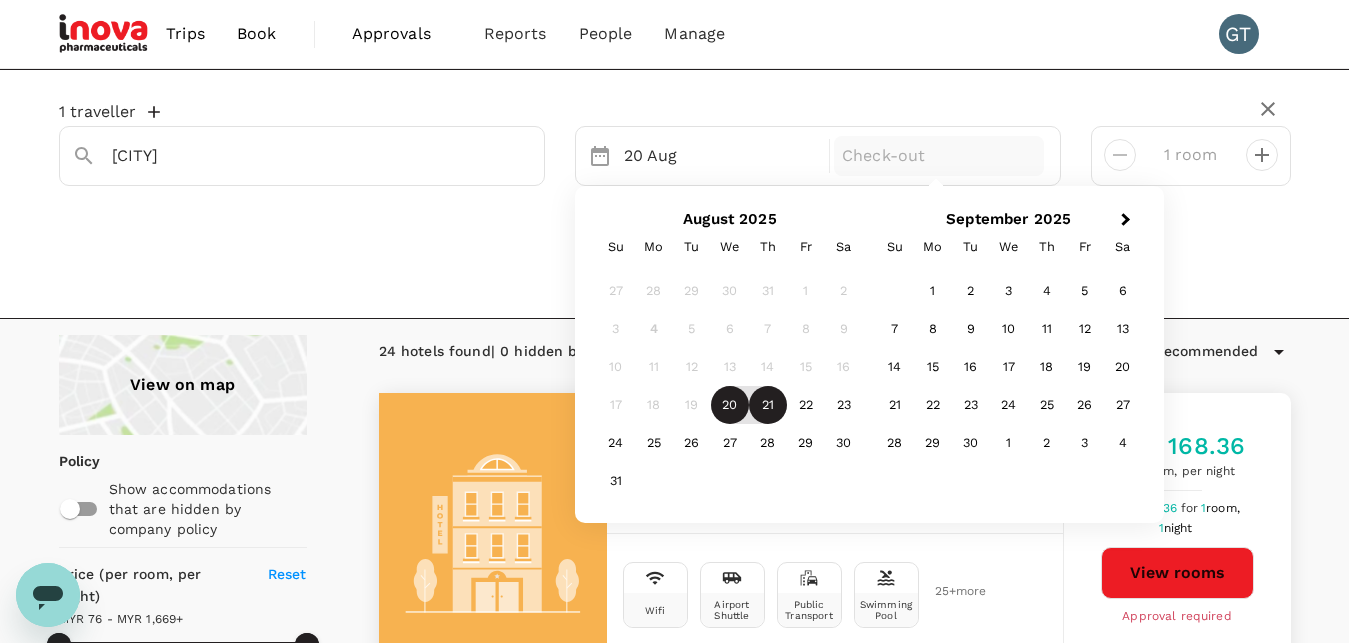 click on "21" at bounding box center (768, 405) 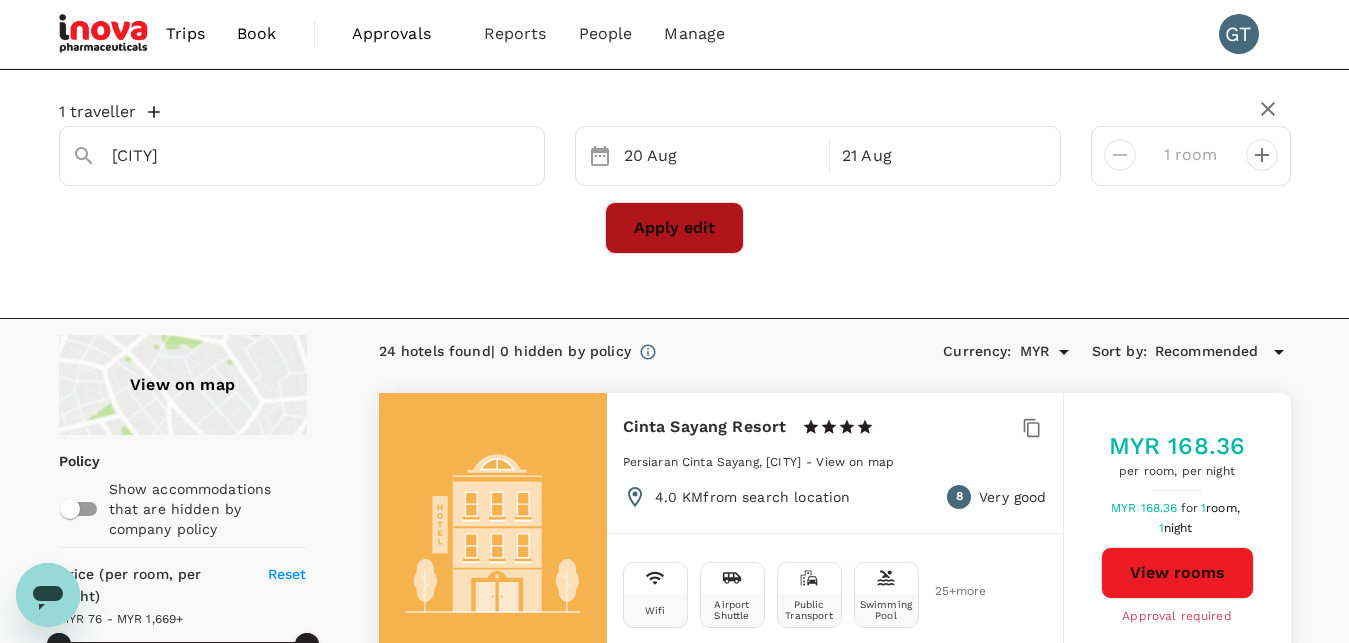 click on "Apply edit" at bounding box center [674, 228] 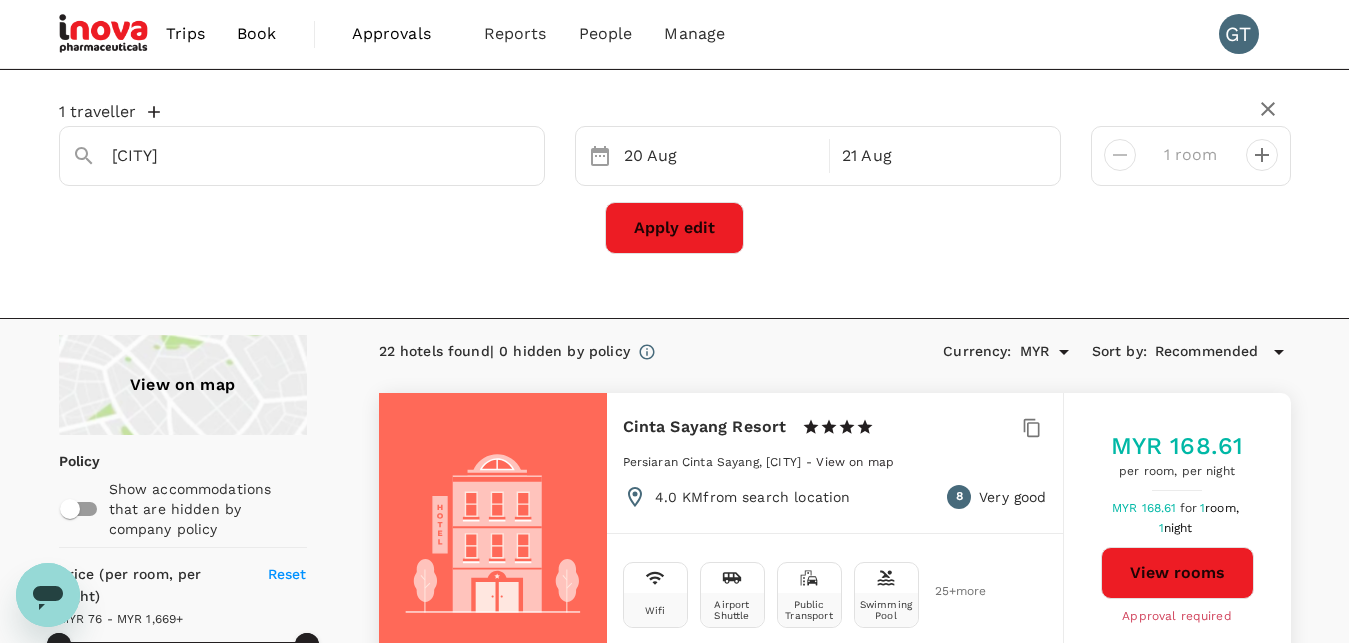 type on "1668.62" 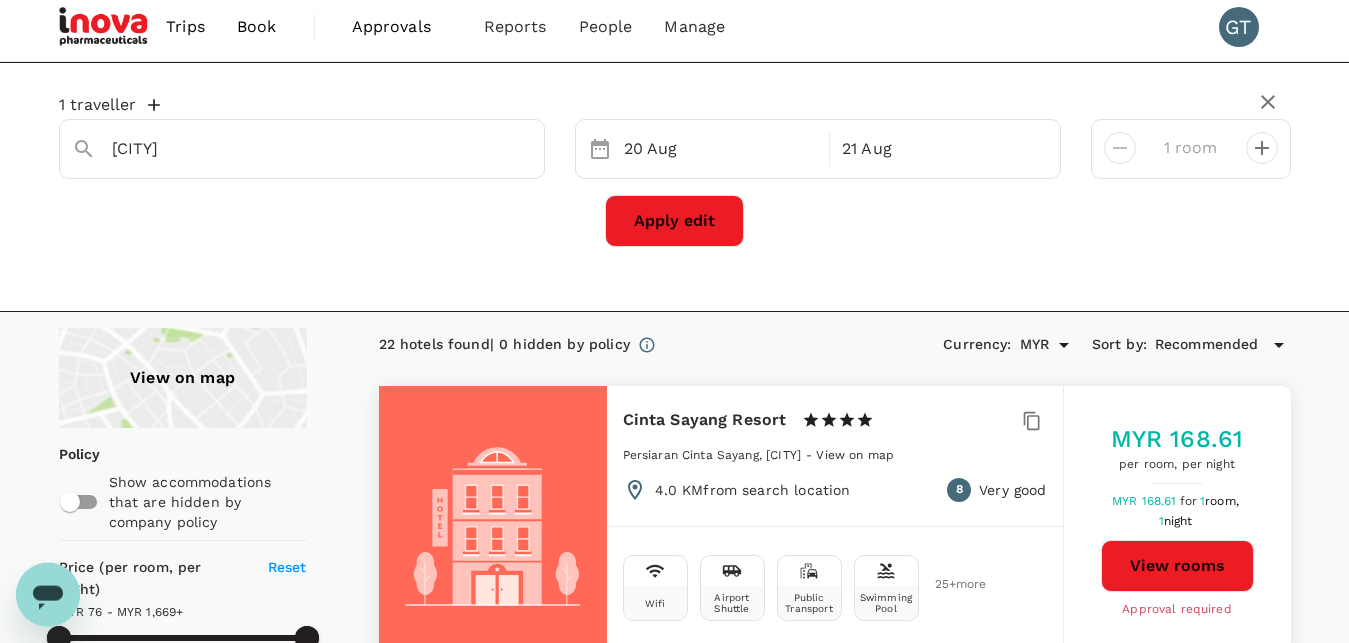 scroll, scrollTop: 0, scrollLeft: 0, axis: both 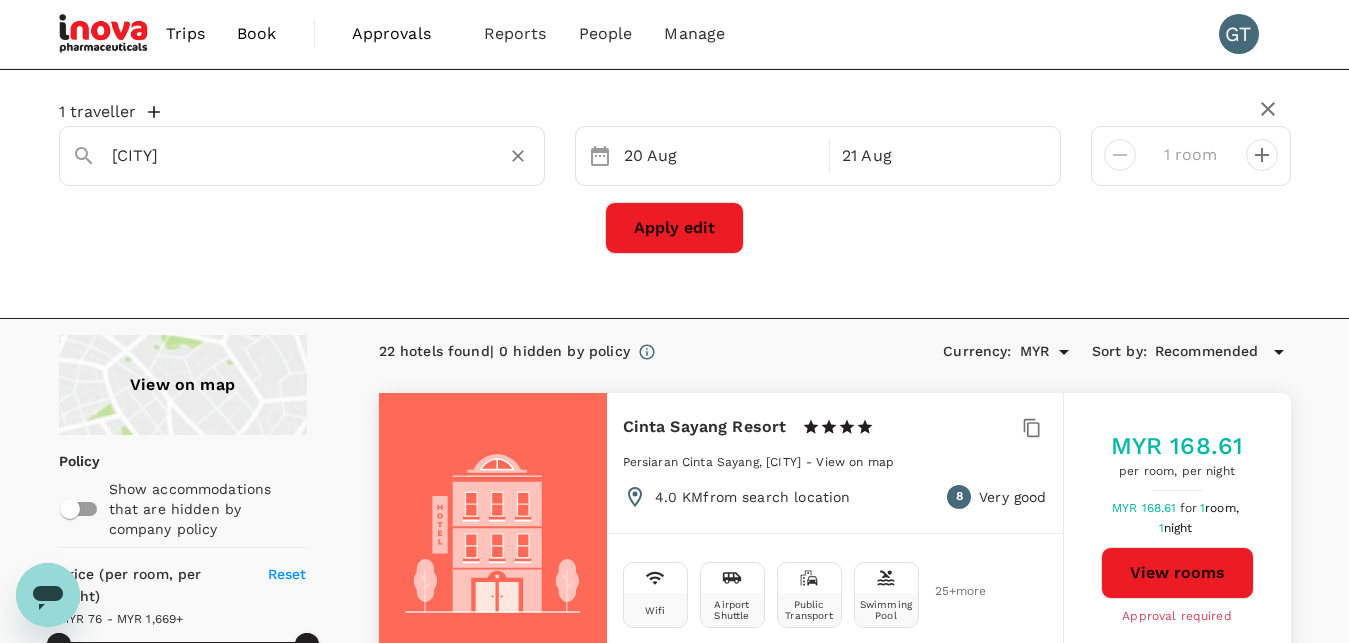 click on "[CITY]" at bounding box center [294, 155] 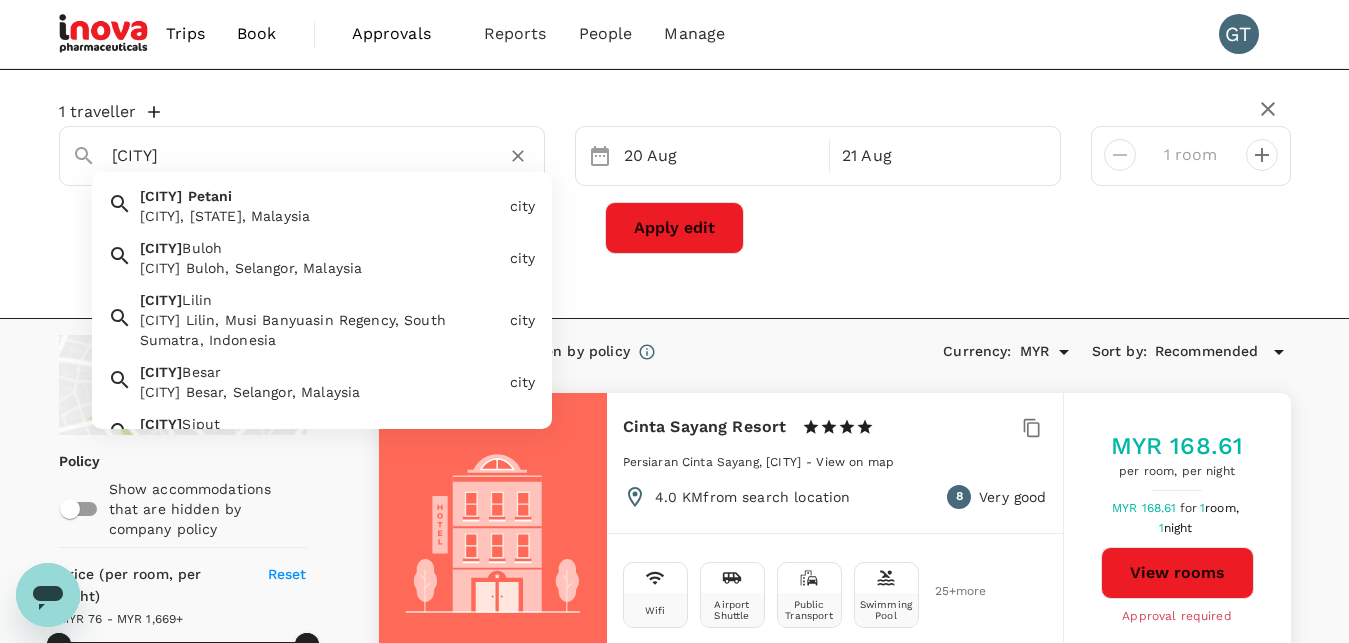 click on "[CITY]" at bounding box center (294, 155) 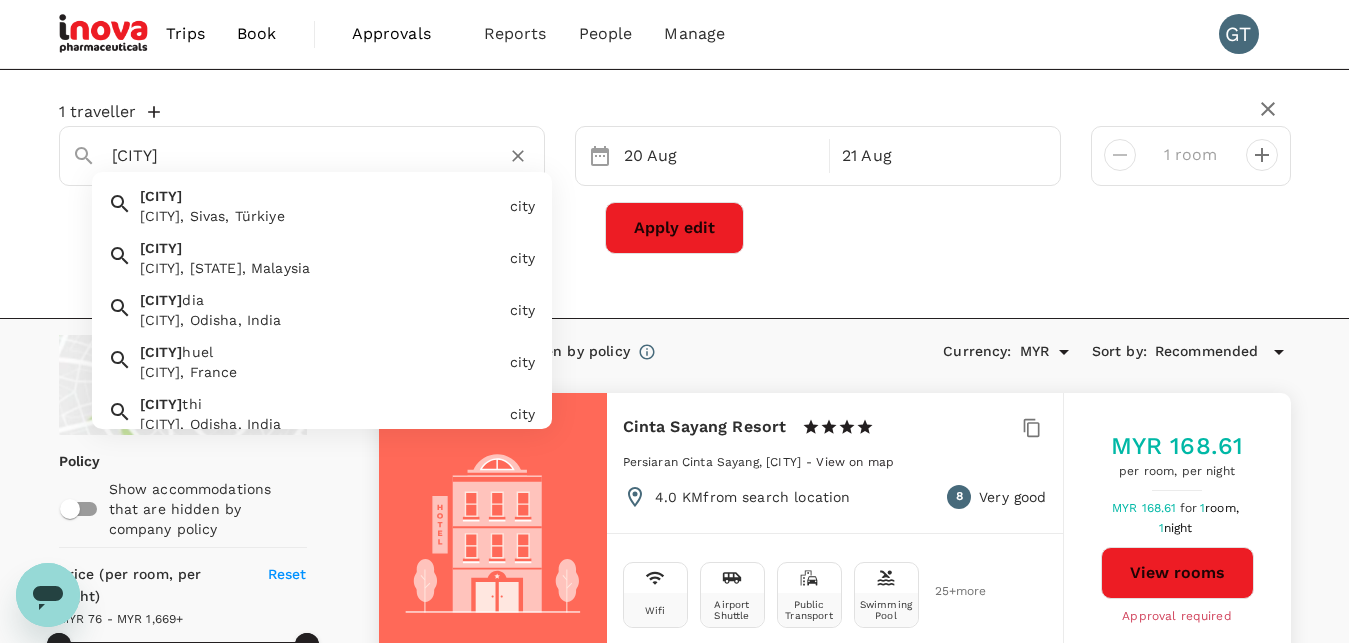 click on "[CITY], [STATE], Malaysia" at bounding box center (321, 268) 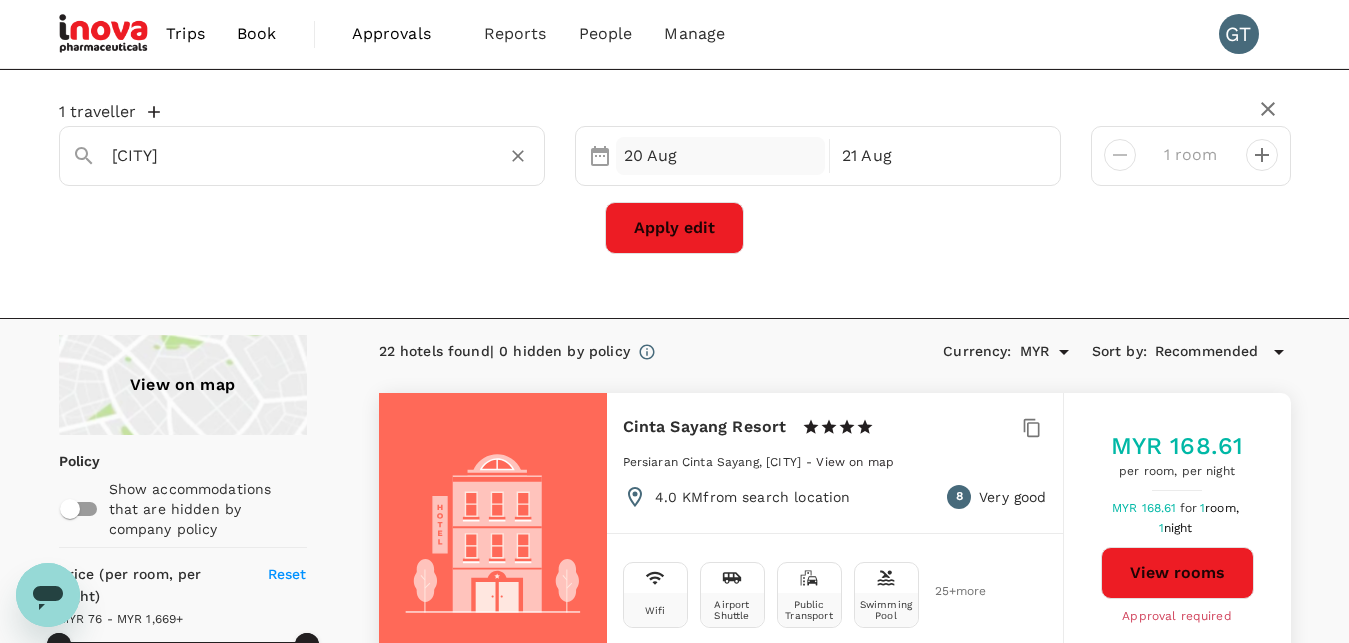 type on "[CITY]" 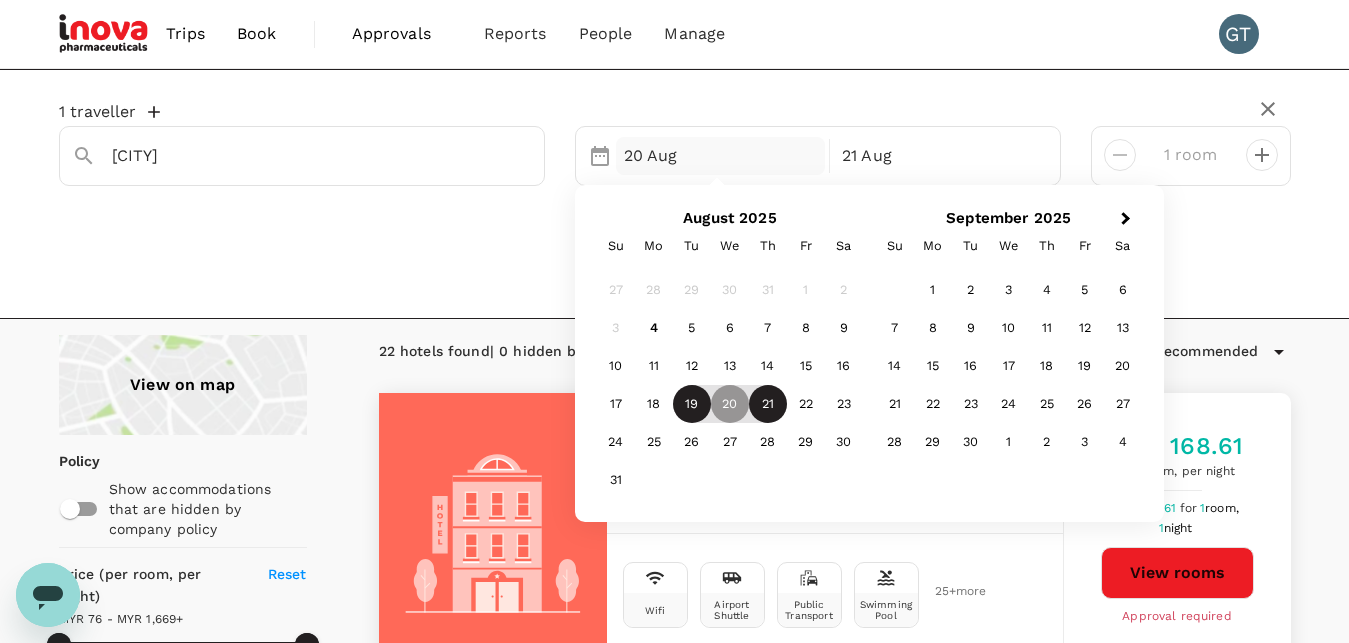 click on "19" at bounding box center [692, 404] 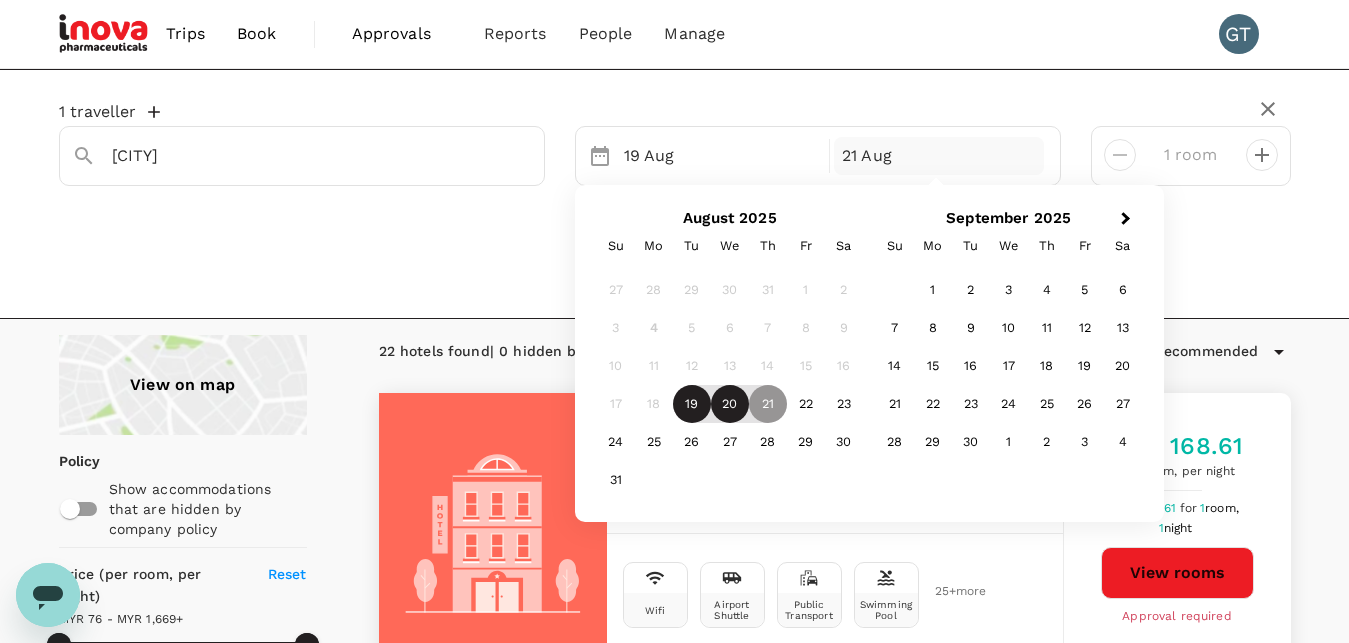 click on "20" at bounding box center (730, 404) 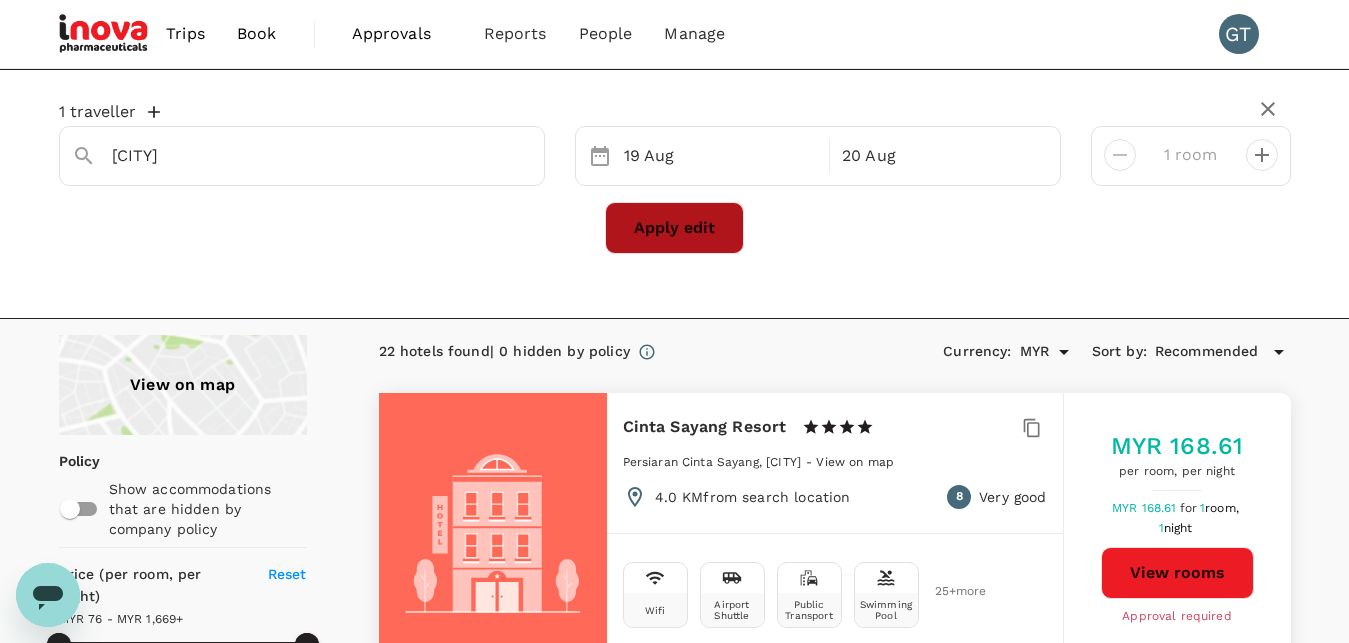 click on "Apply edit" at bounding box center (674, 228) 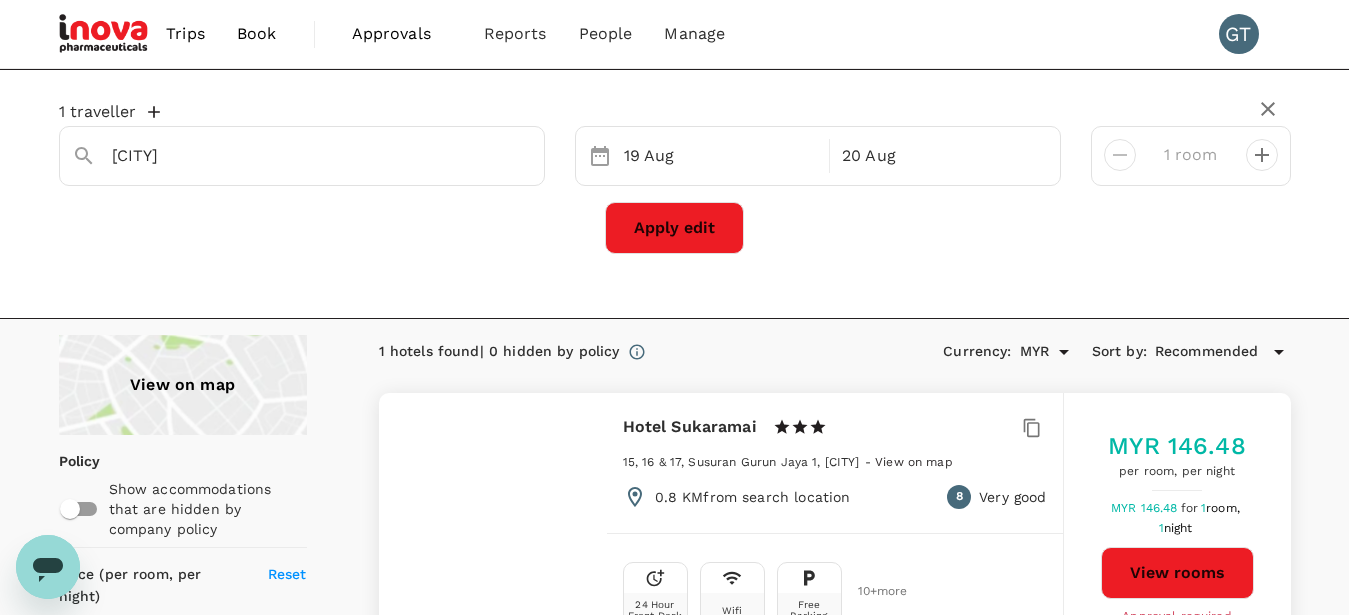 type on "[CITY]" 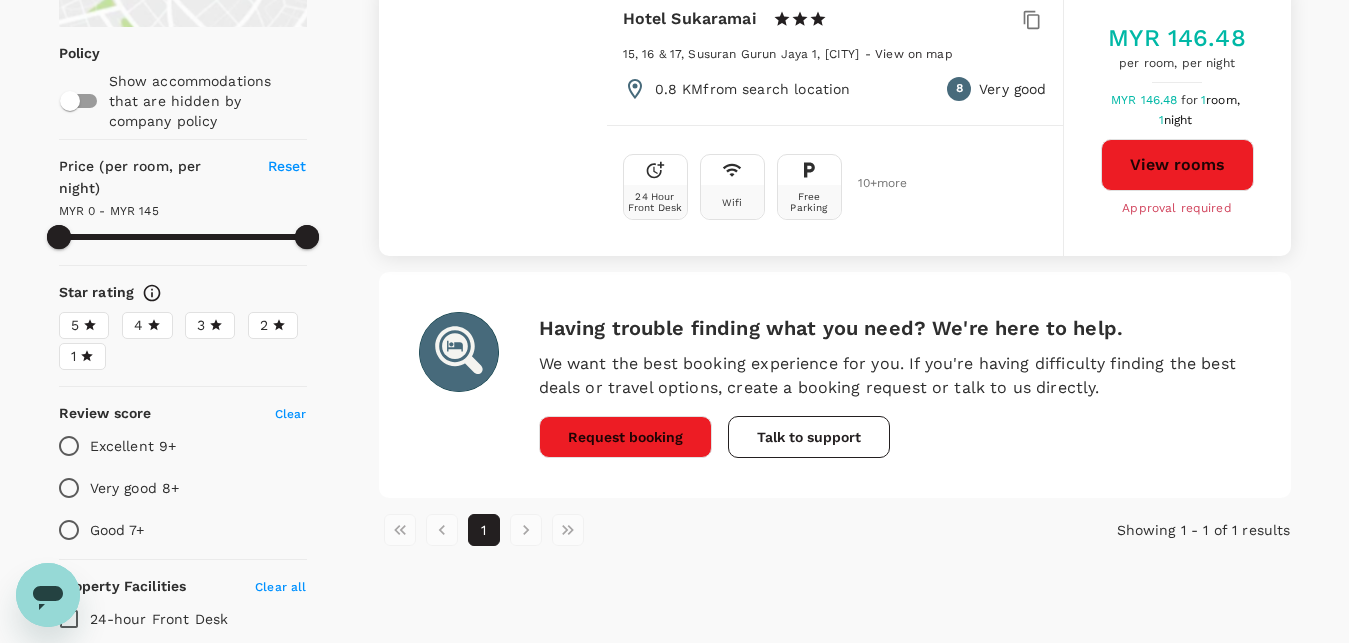 scroll, scrollTop: 0, scrollLeft: 0, axis: both 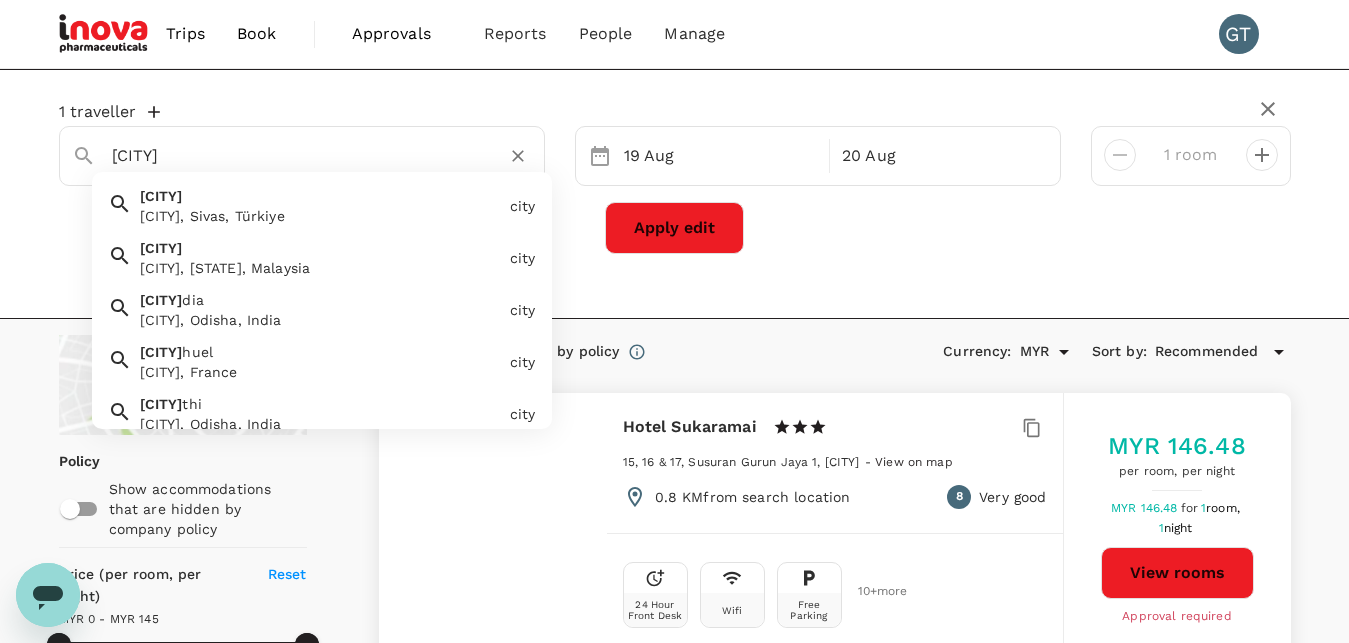 click on "[CITY]" at bounding box center (294, 155) 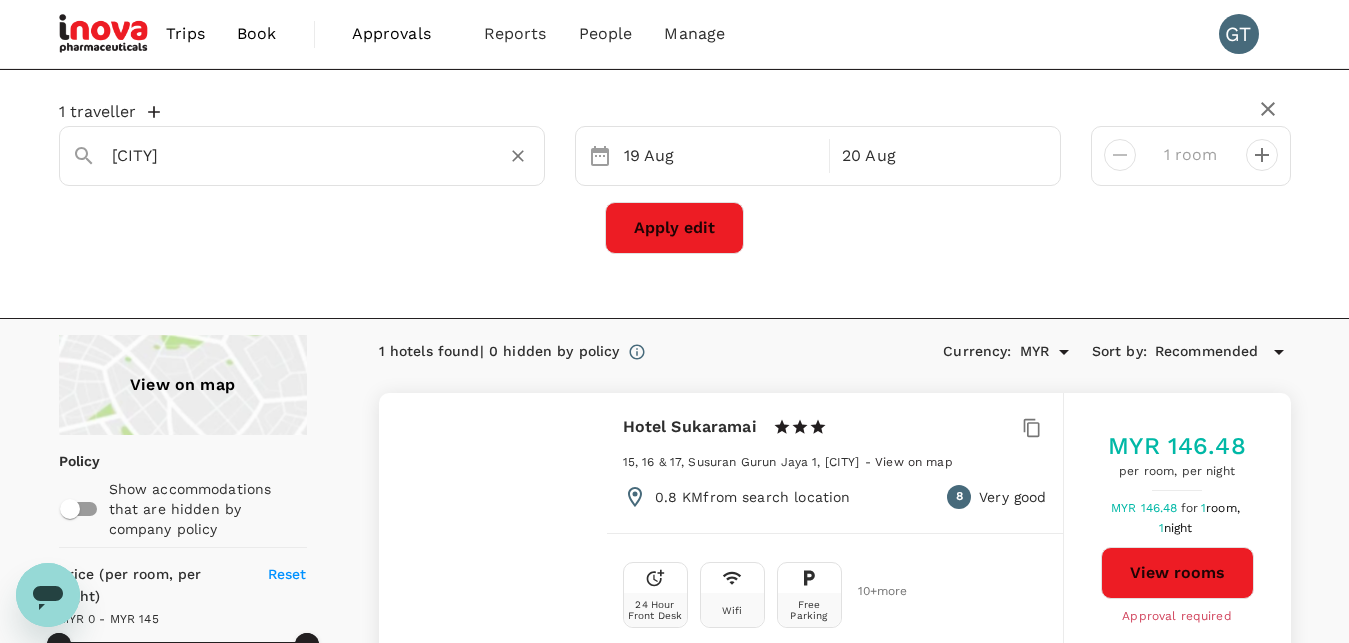 type on "[CITY]" 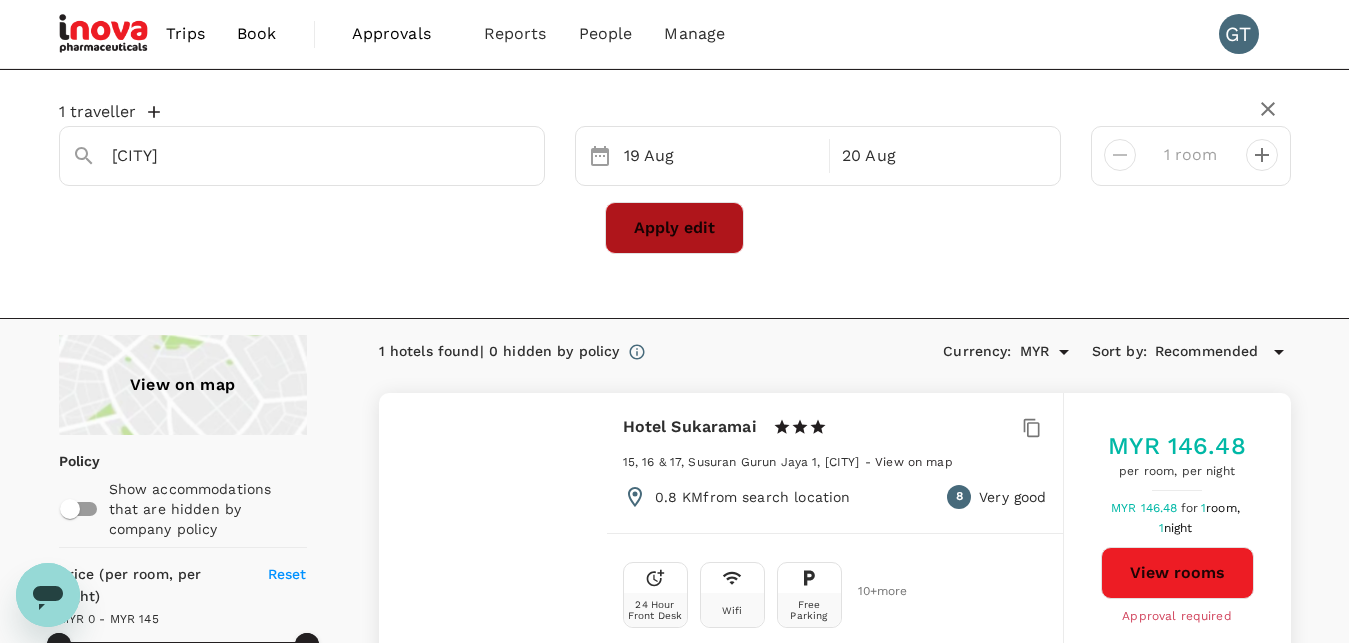click on "Apply edit" at bounding box center (674, 228) 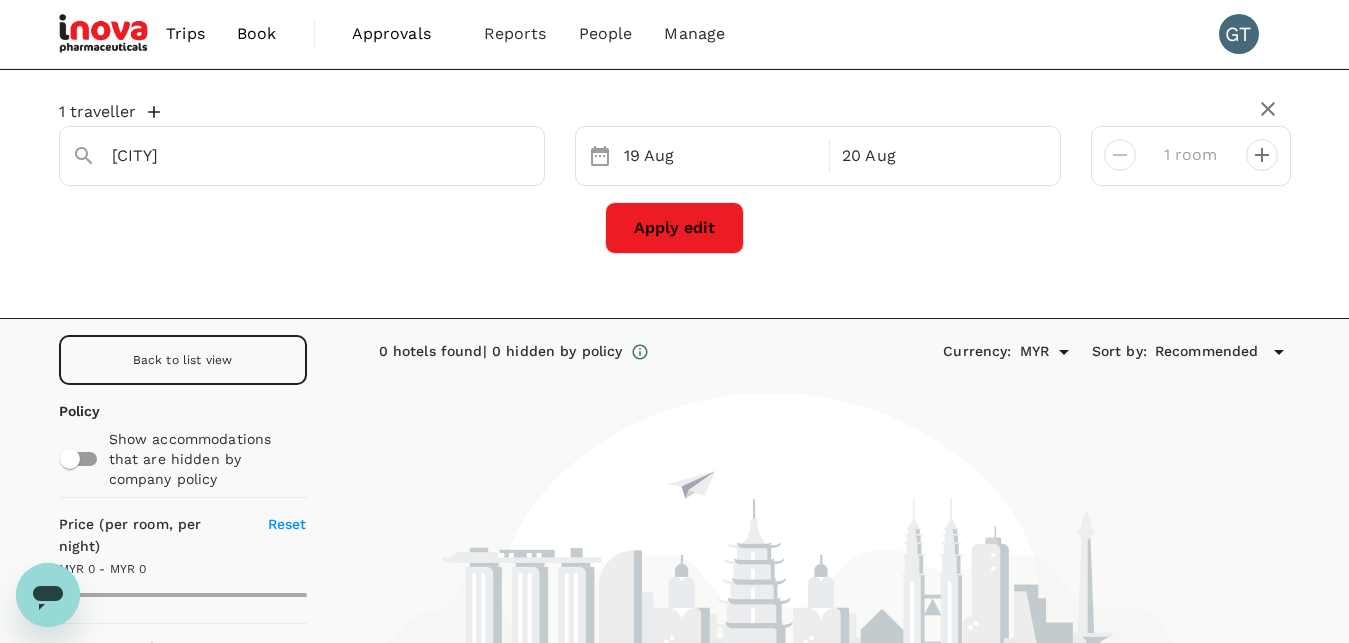 type on "[CITY]" 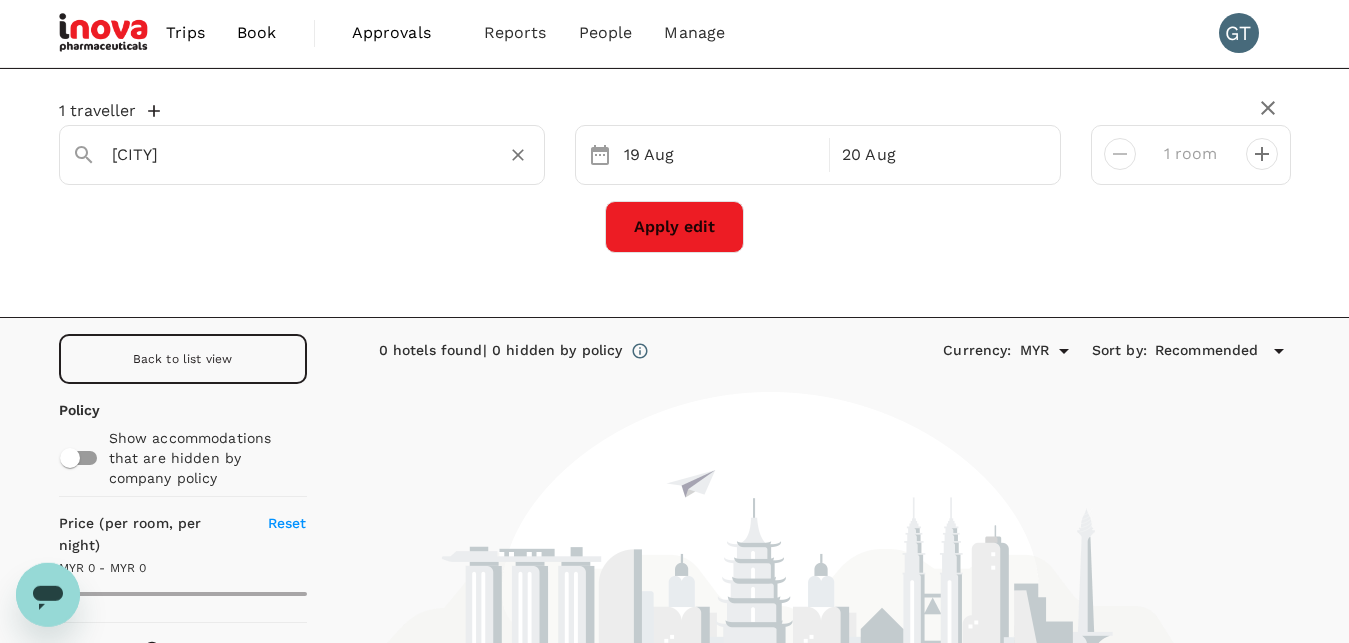 scroll, scrollTop: 0, scrollLeft: 0, axis: both 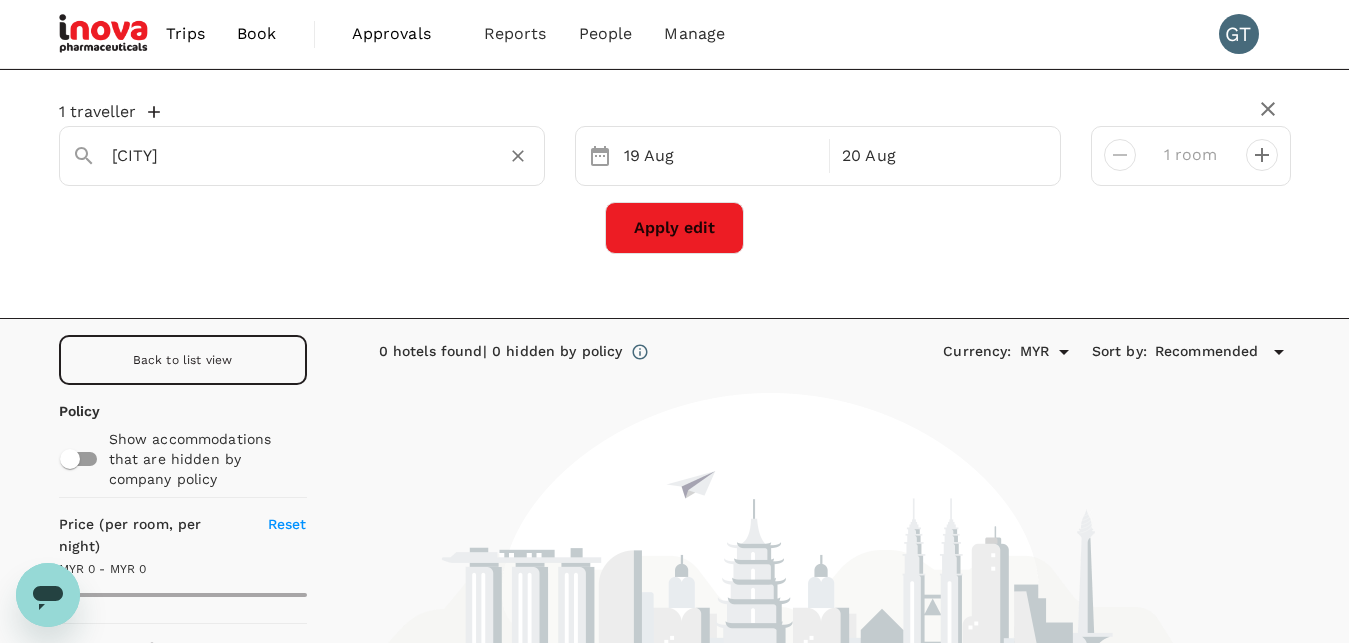 click on "[CITY]" at bounding box center [294, 155] 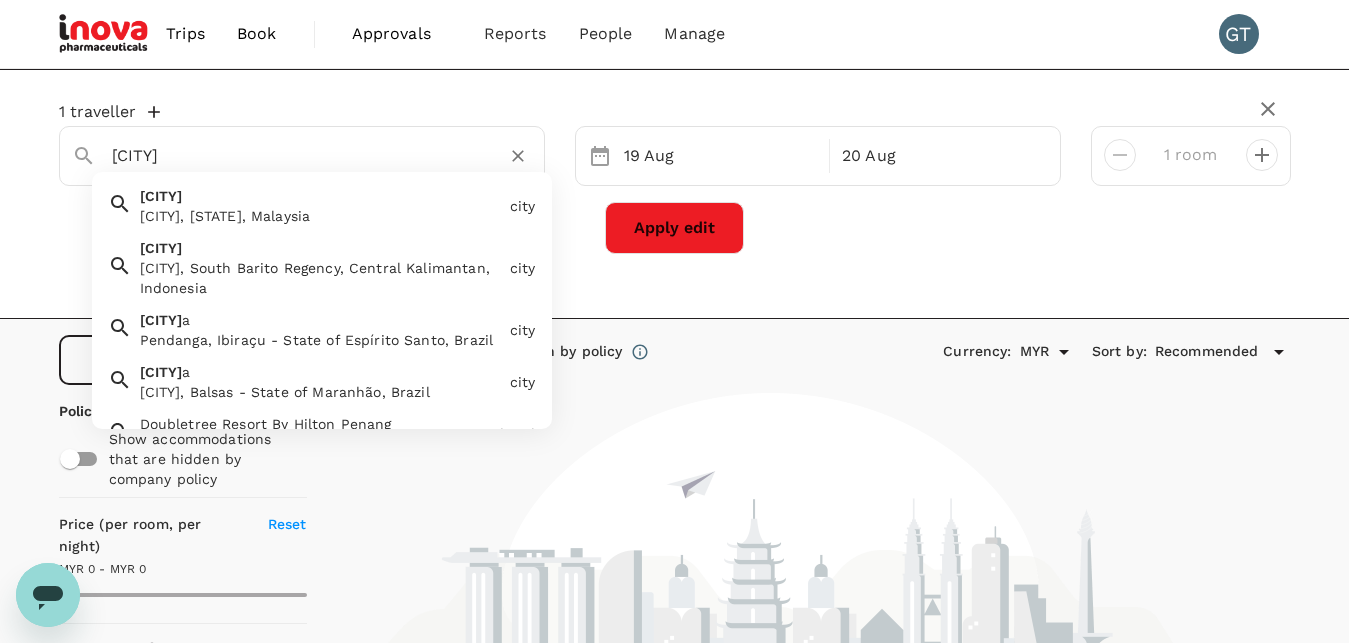 click on "[CITY]" at bounding box center [294, 155] 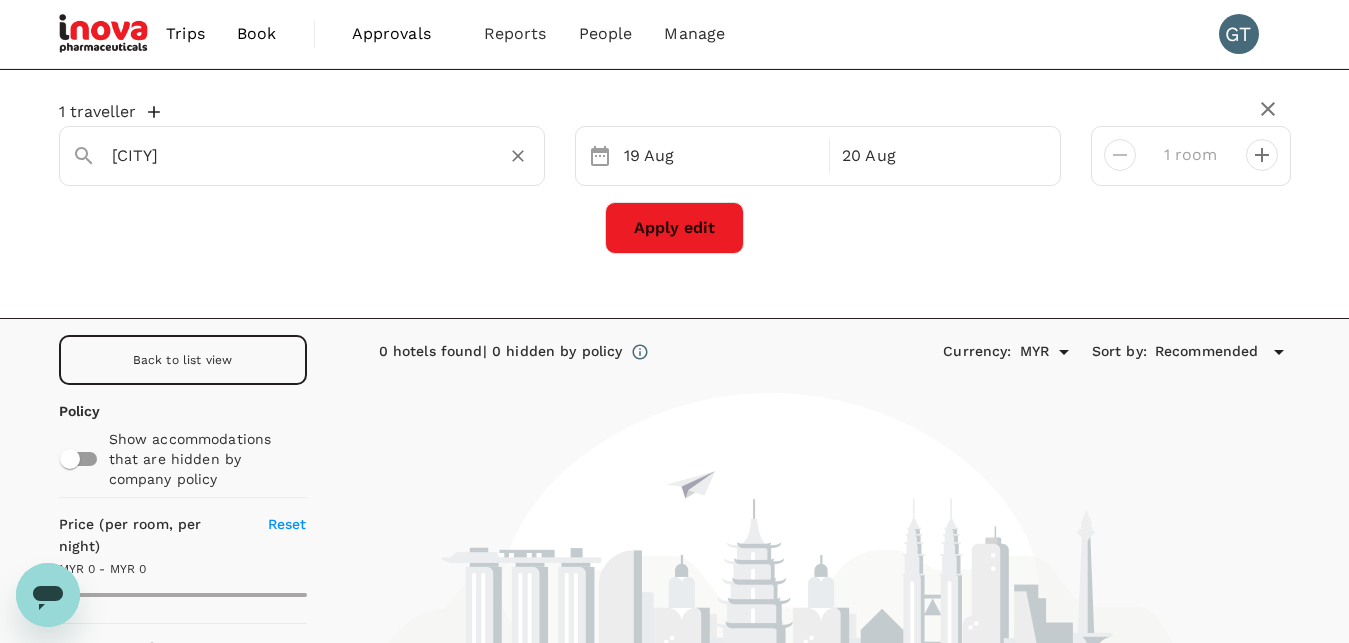 type on "[CITY]" 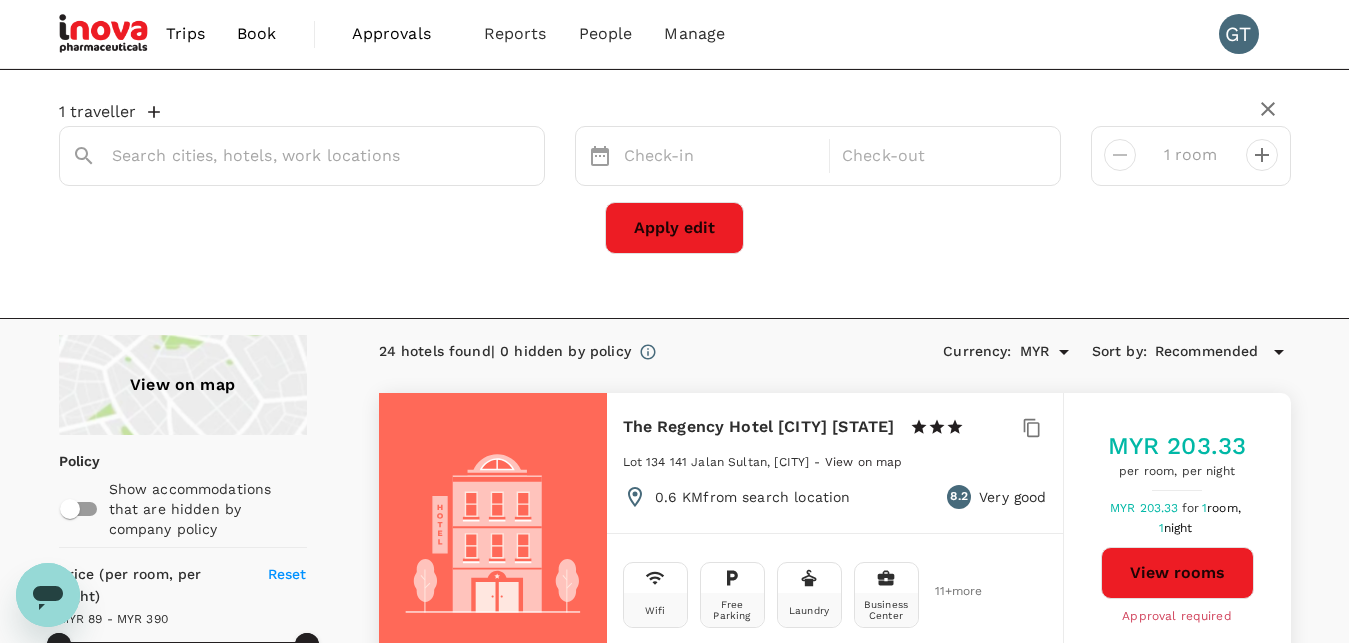 type on "[CITY]" 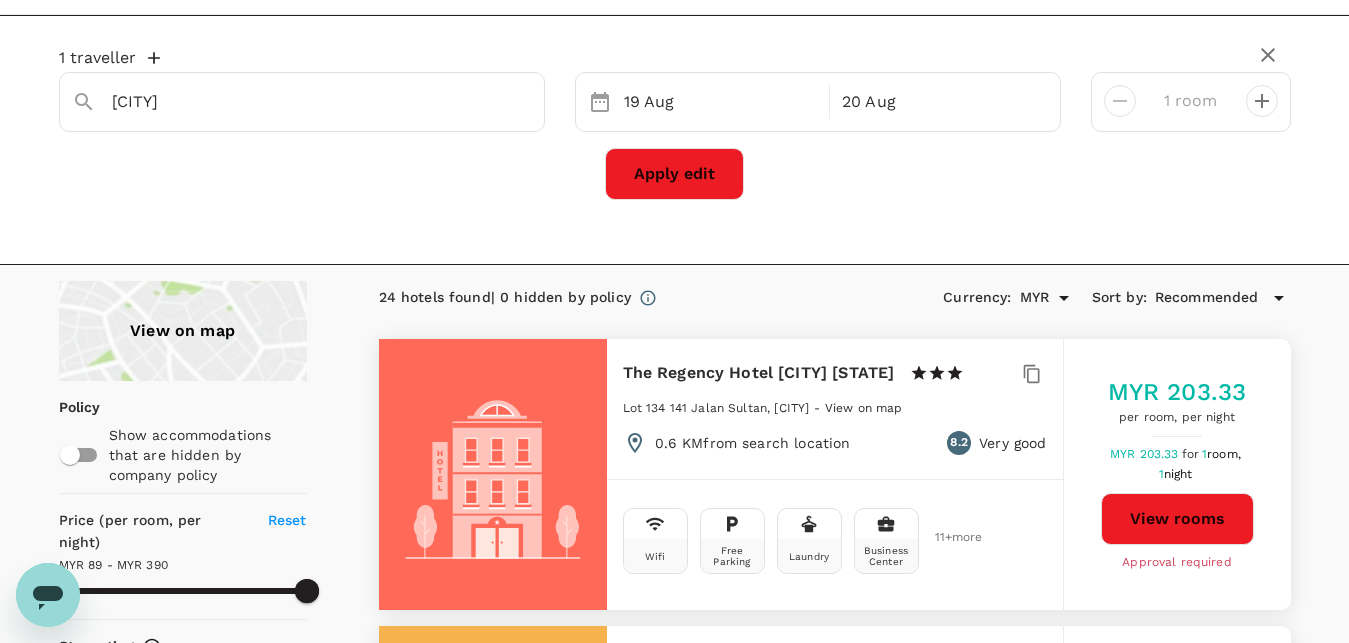 scroll, scrollTop: 0, scrollLeft: 0, axis: both 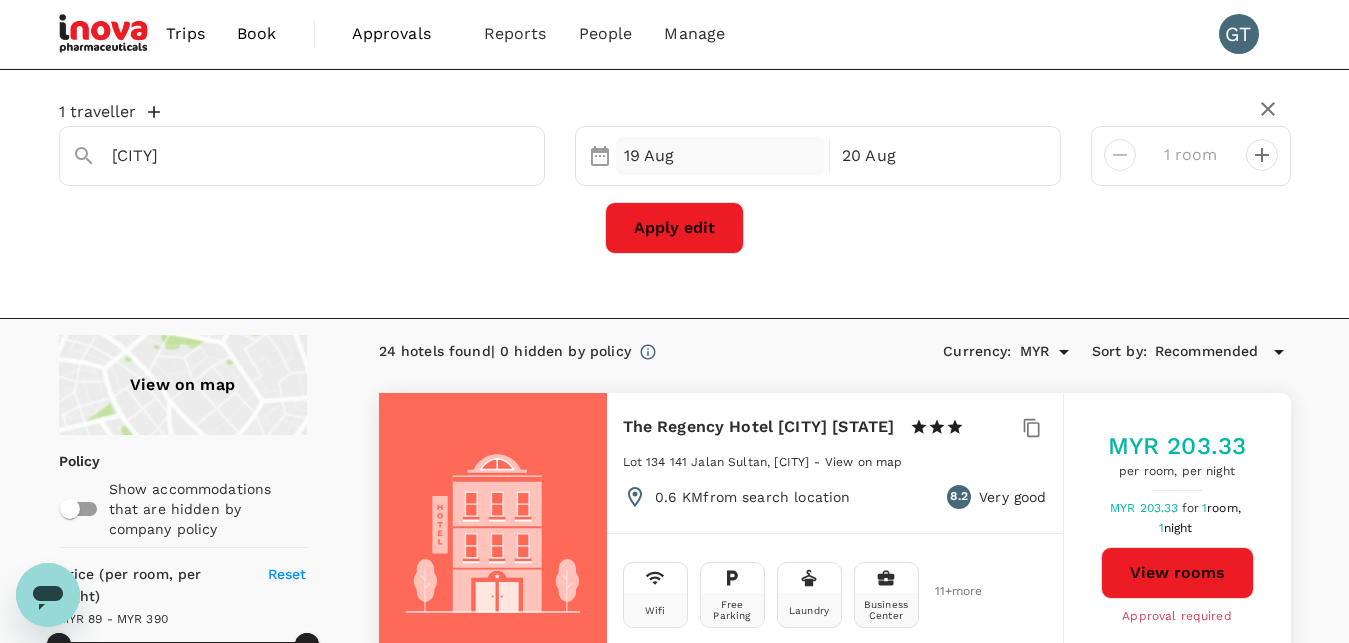 click on "19 Aug" at bounding box center (721, 156) 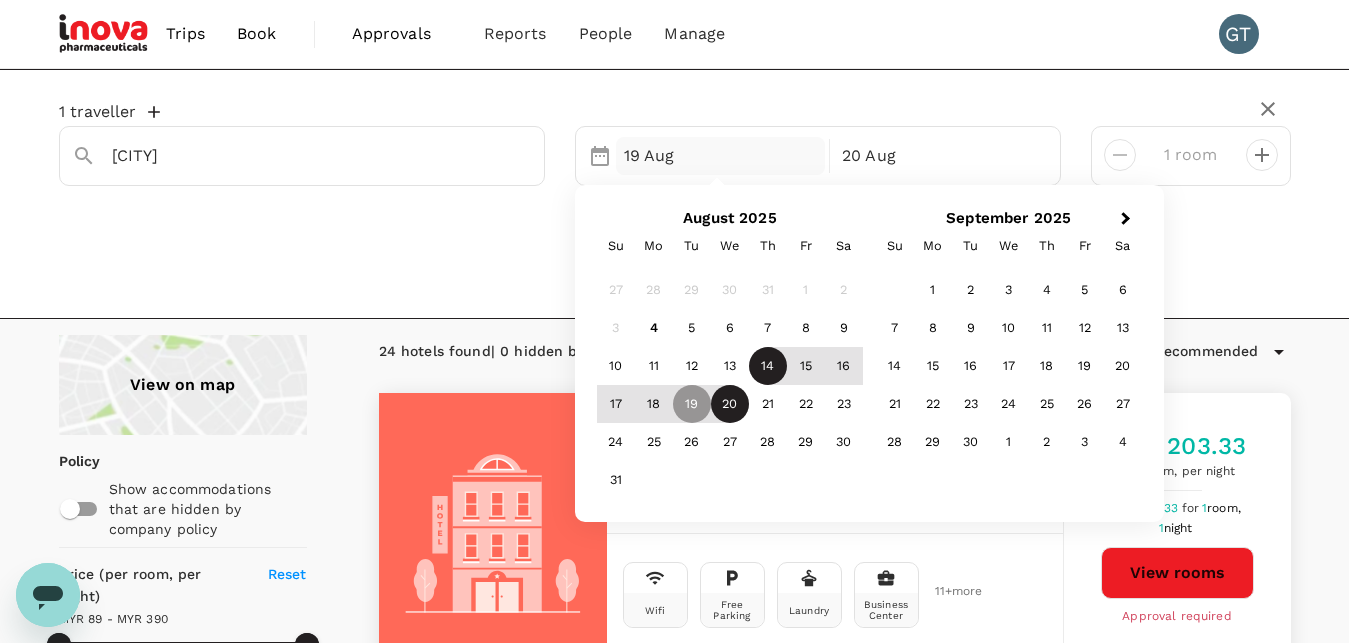 click on "14" at bounding box center (768, 366) 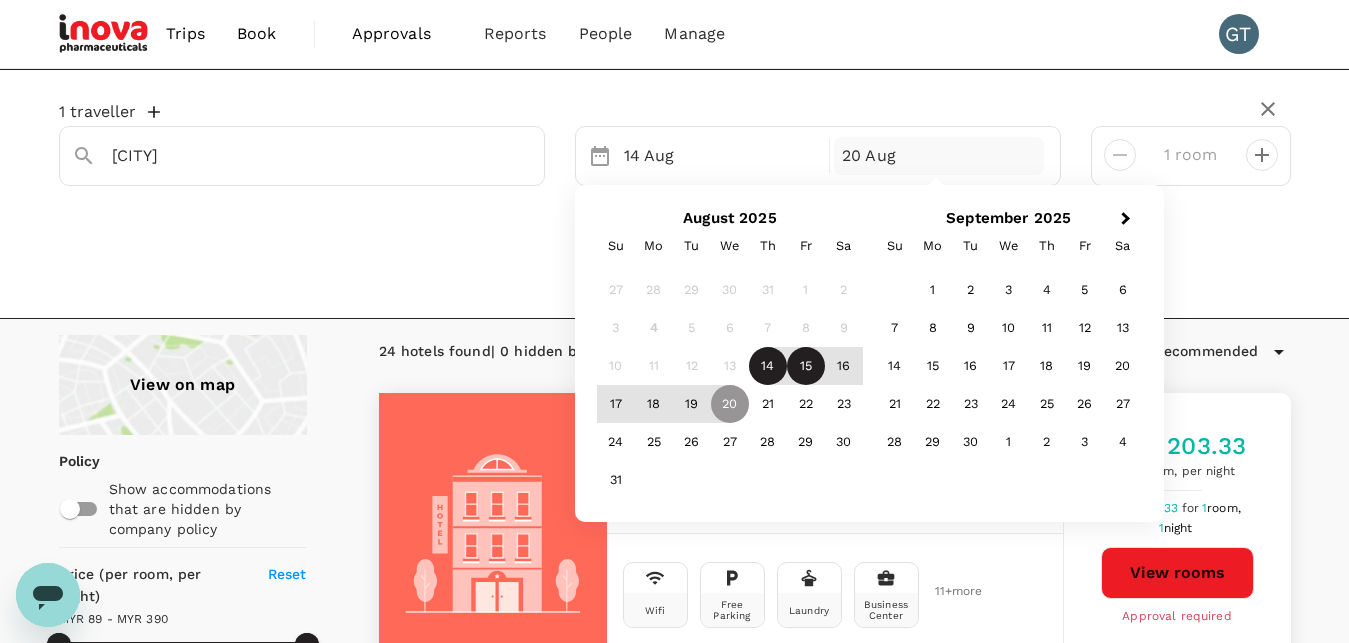 click on "15" at bounding box center [806, 366] 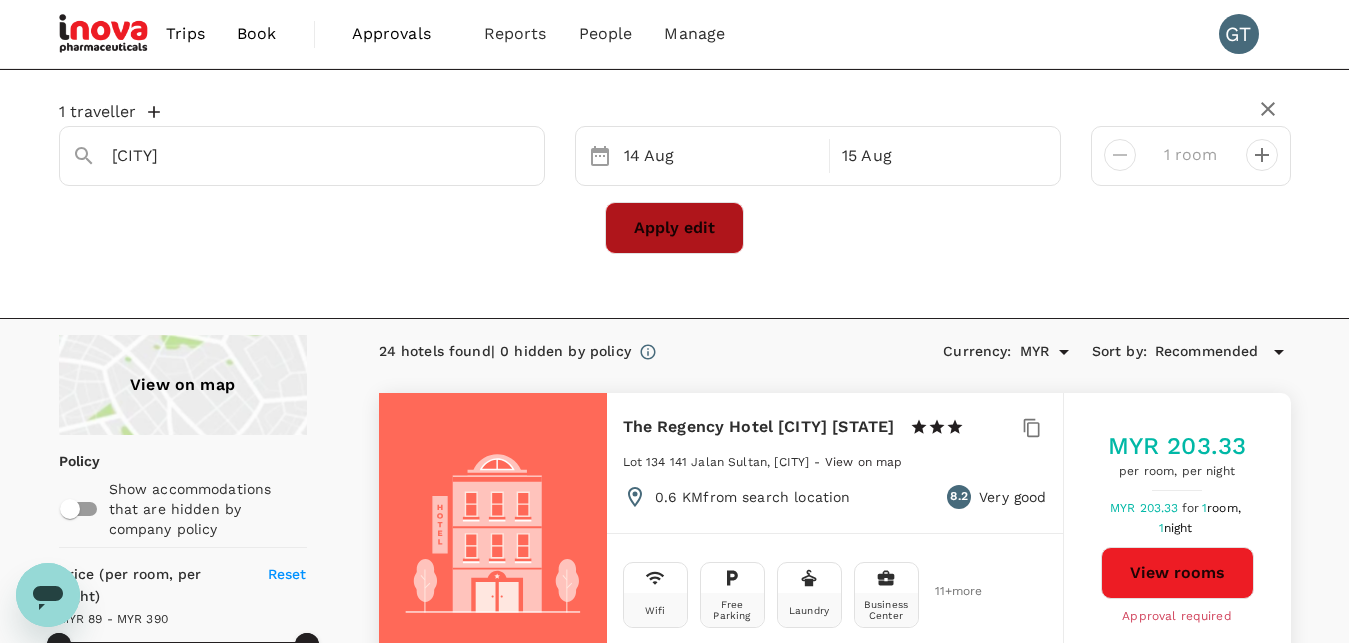 click on "Apply edit" at bounding box center [674, 228] 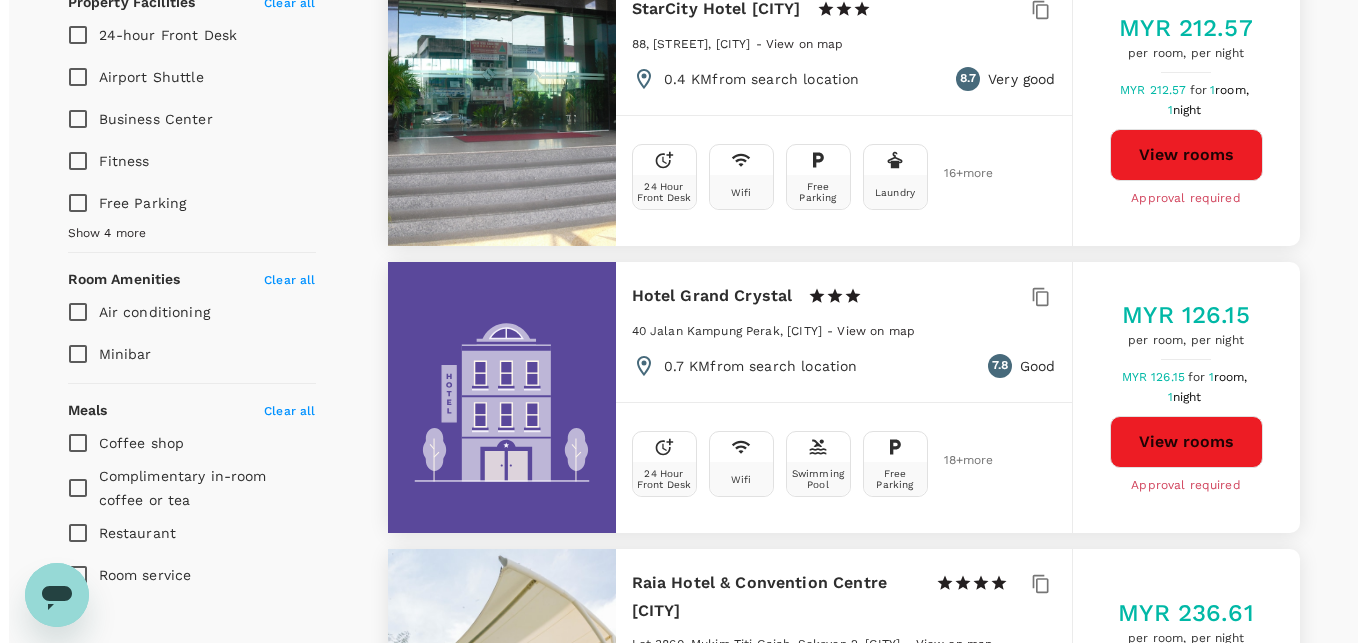 scroll, scrollTop: 1224, scrollLeft: 0, axis: vertical 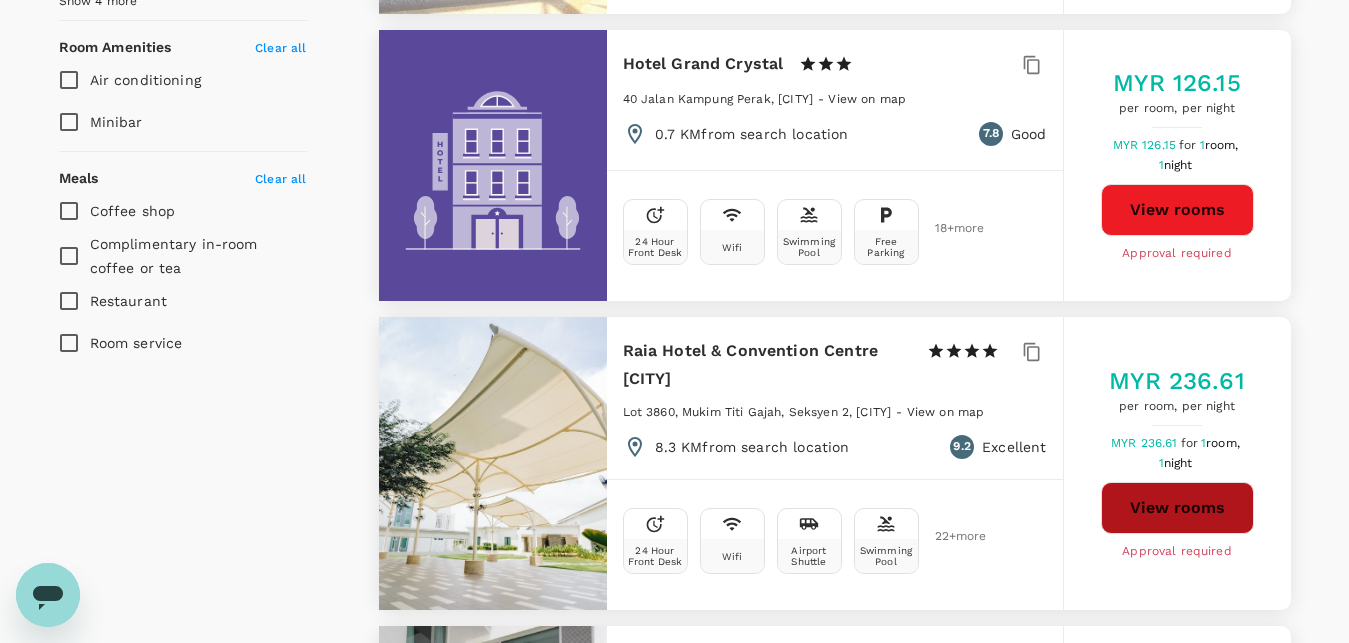 click on "View rooms" at bounding box center [1177, 508] 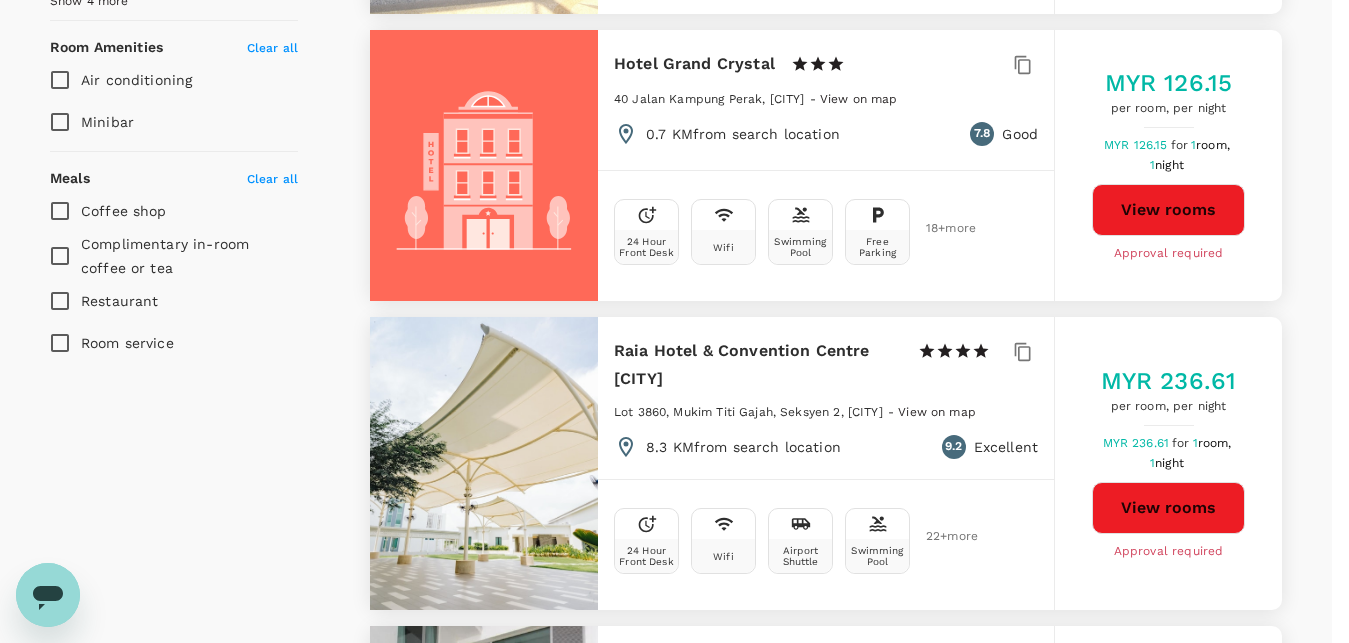 type on "356.23" 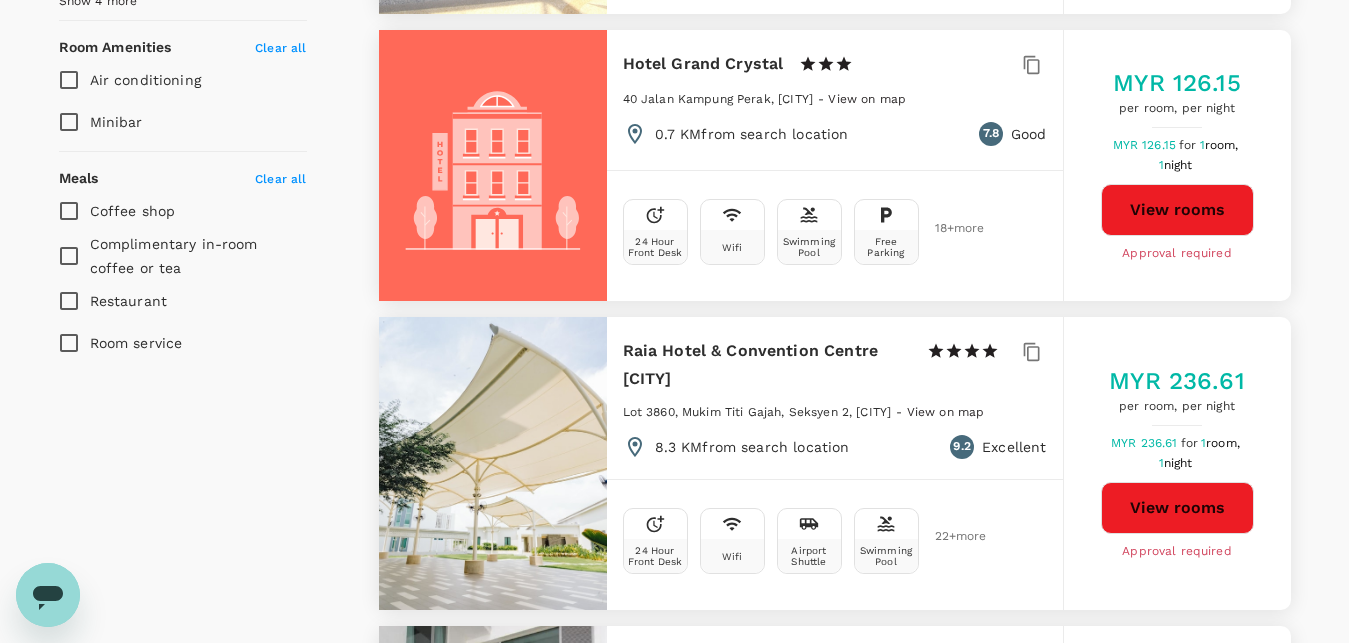 click on "Refresh Search" at bounding box center [1300, 5461] 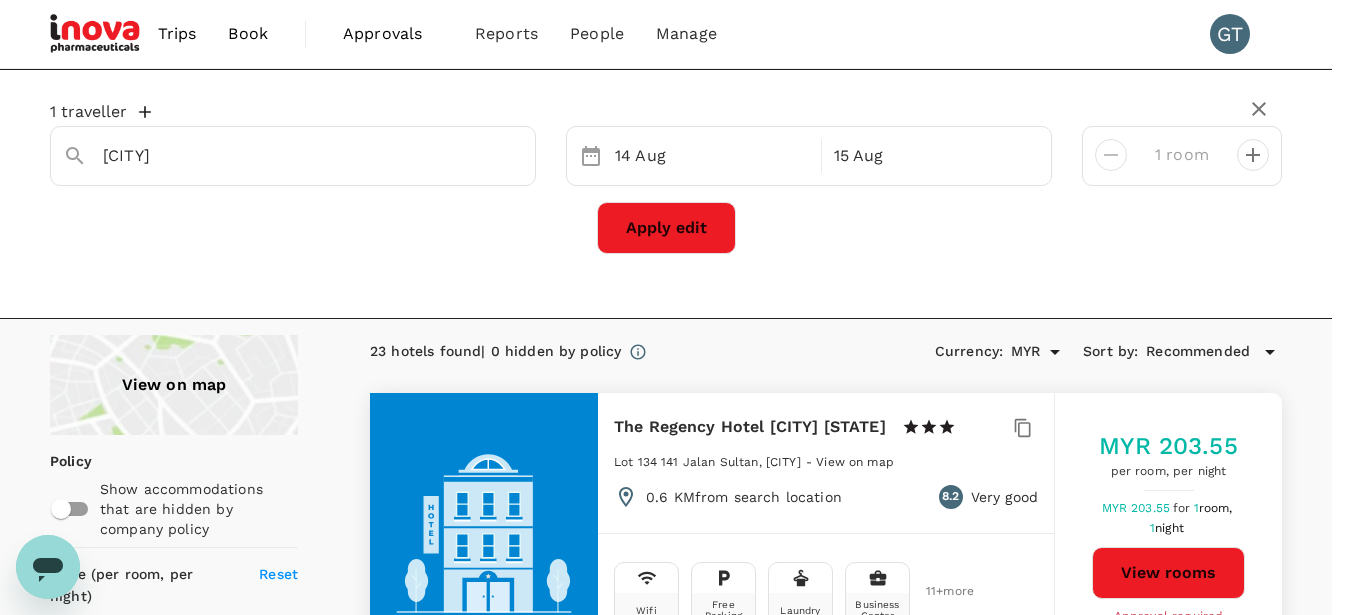 type on "356.23" 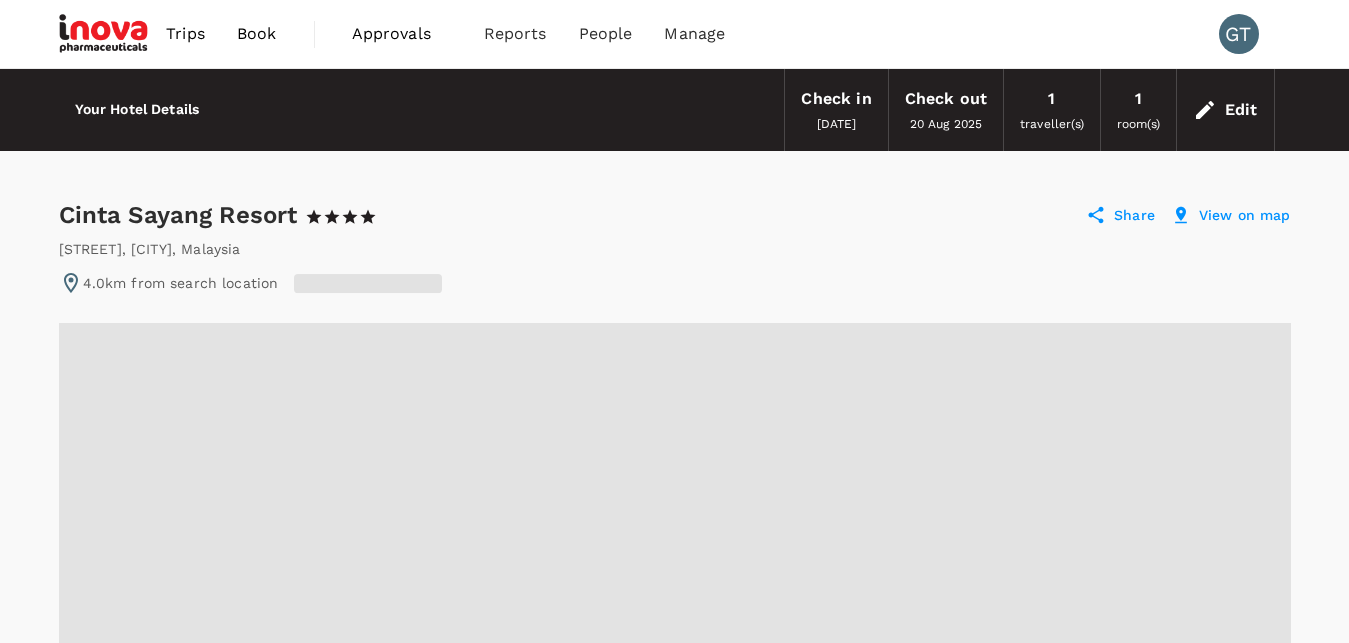 scroll, scrollTop: 0, scrollLeft: 0, axis: both 